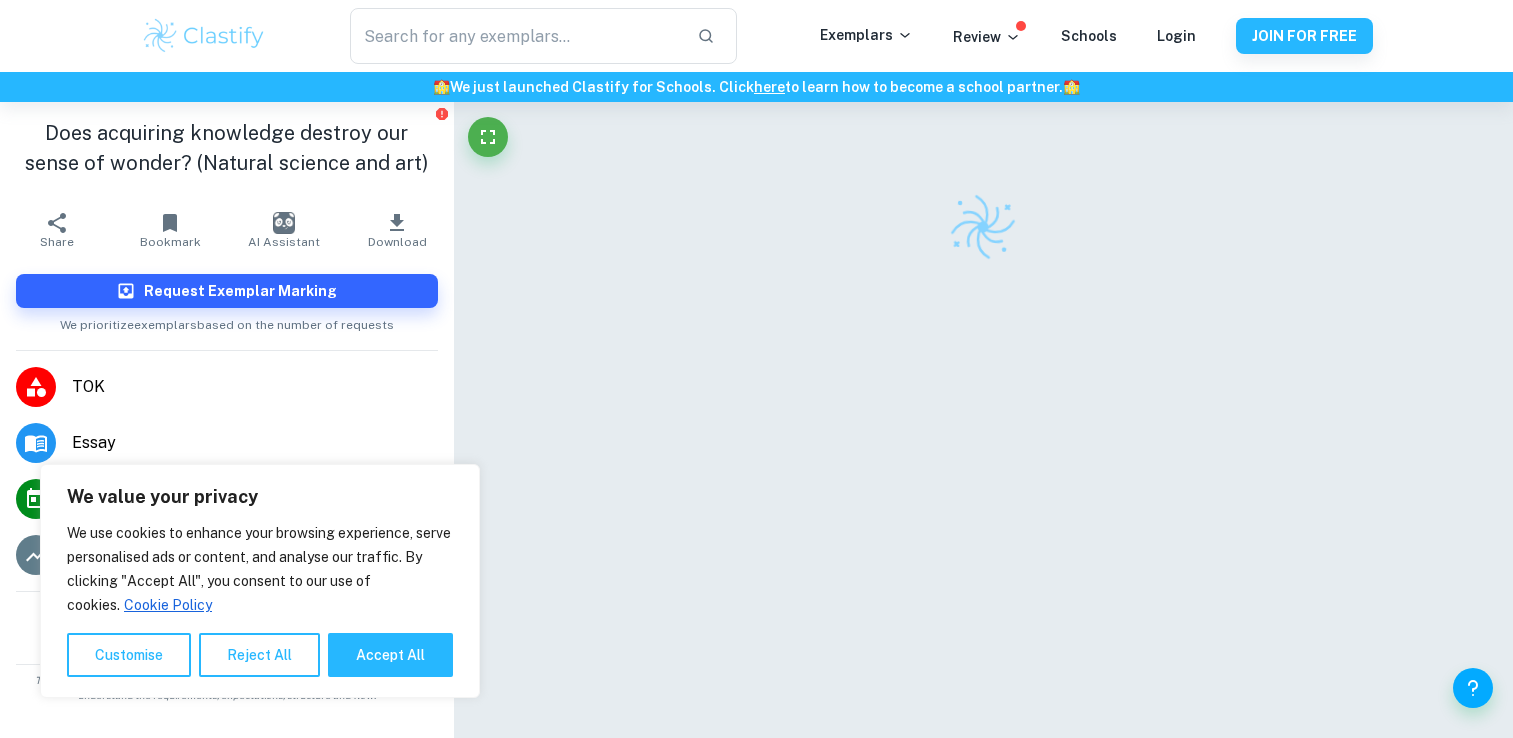 scroll, scrollTop: 0, scrollLeft: 0, axis: both 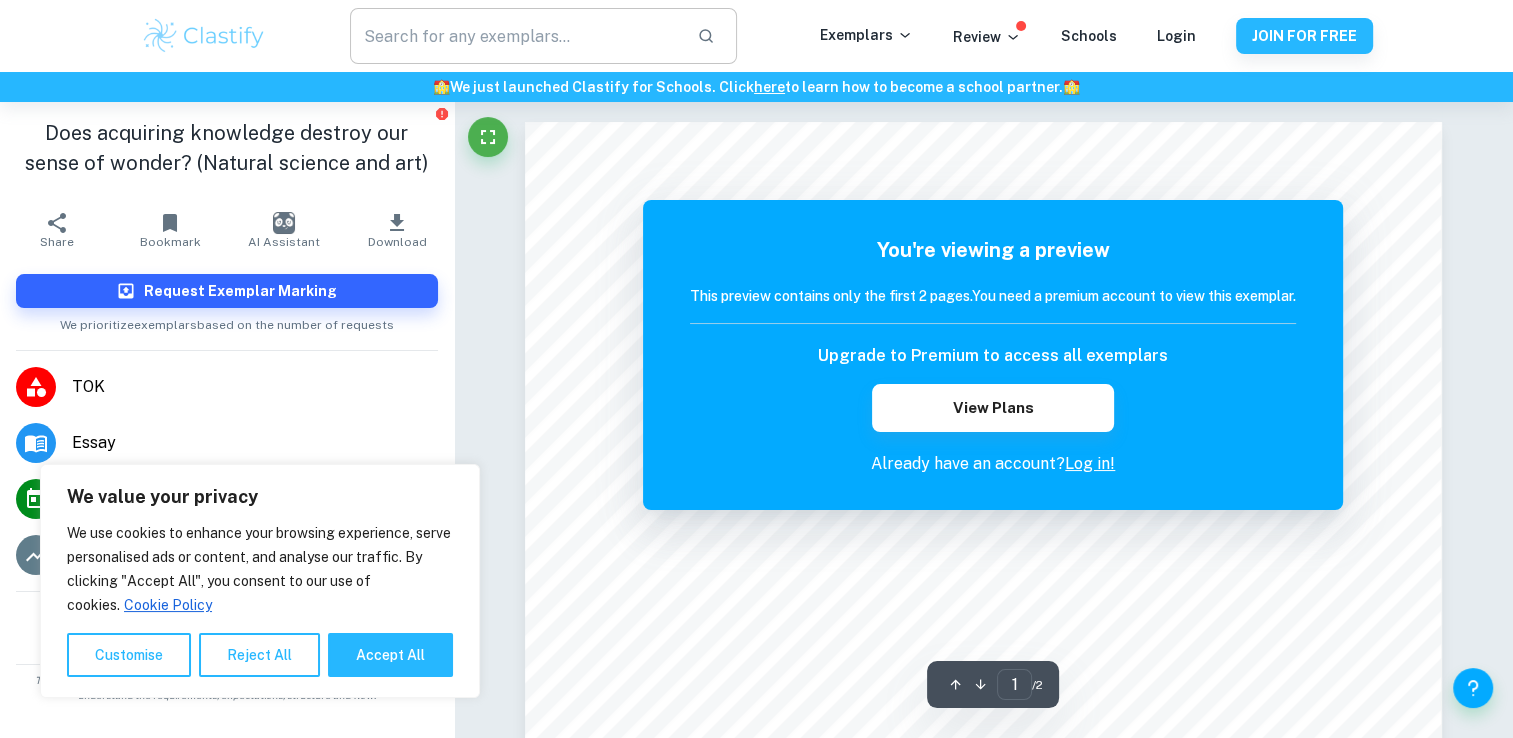 click at bounding box center (515, 36) 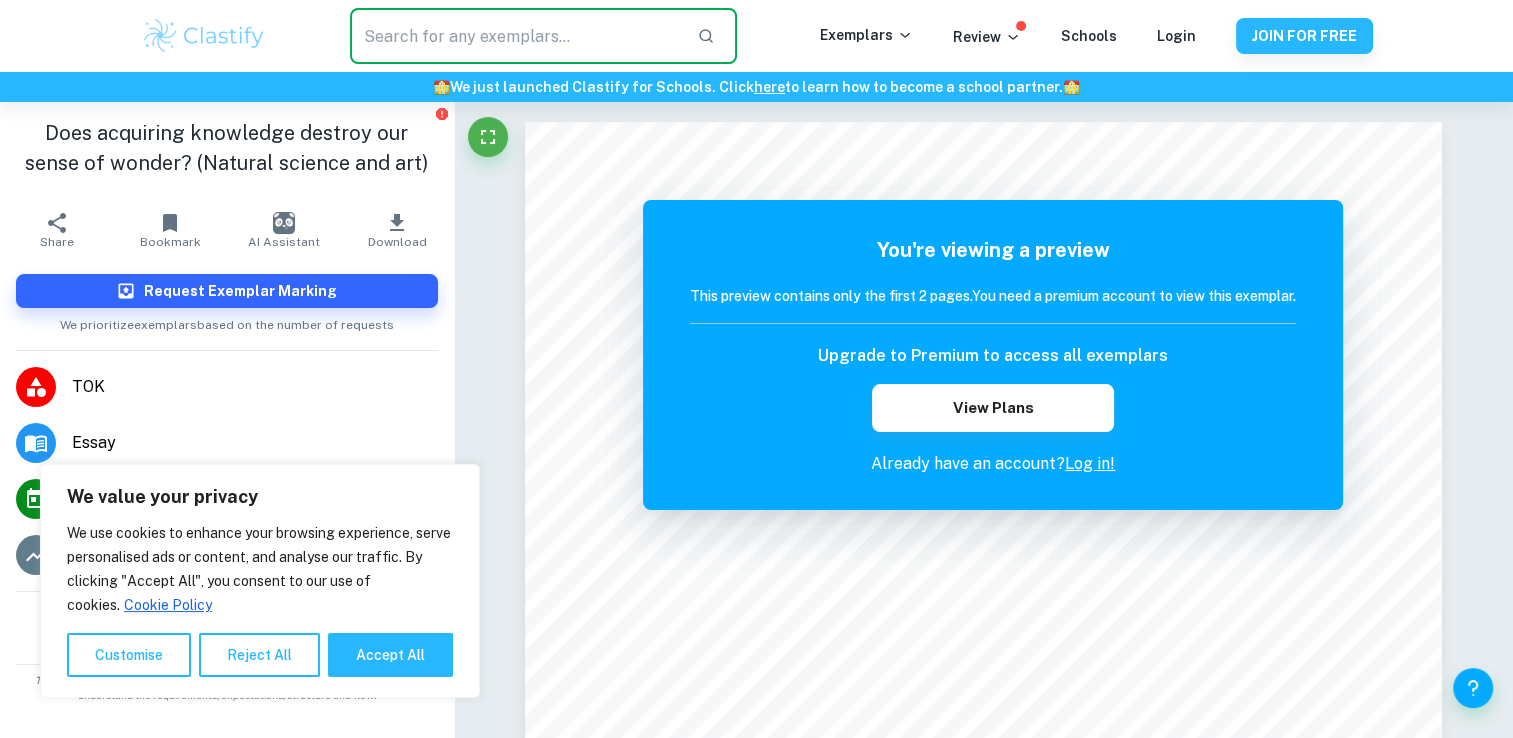 paste on "Does acquisition of knowledge destroy our sense of wonder?" 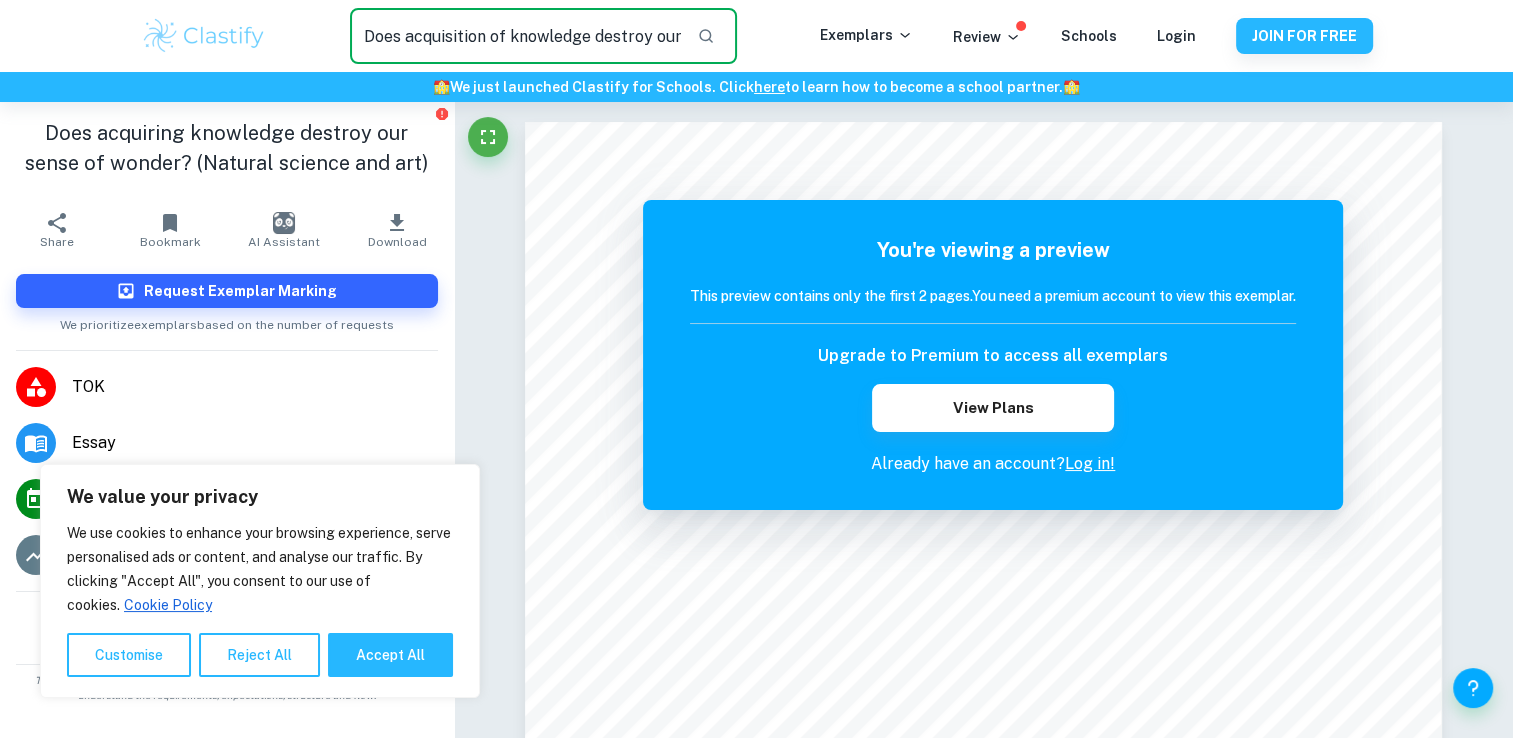 scroll, scrollTop: 0, scrollLeft: 122, axis: horizontal 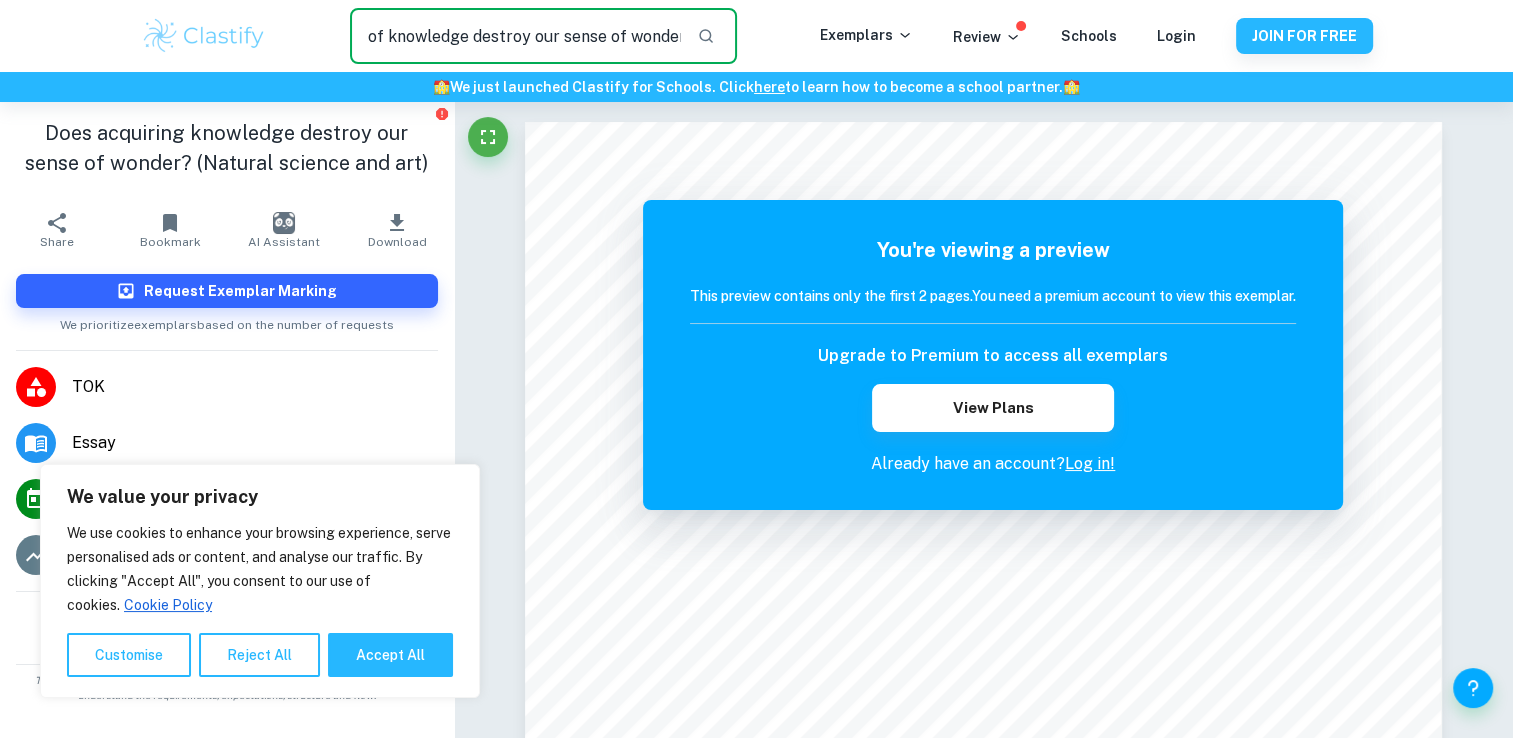 type on "Does acquisition of knowledge destroy our sense of wonder?" 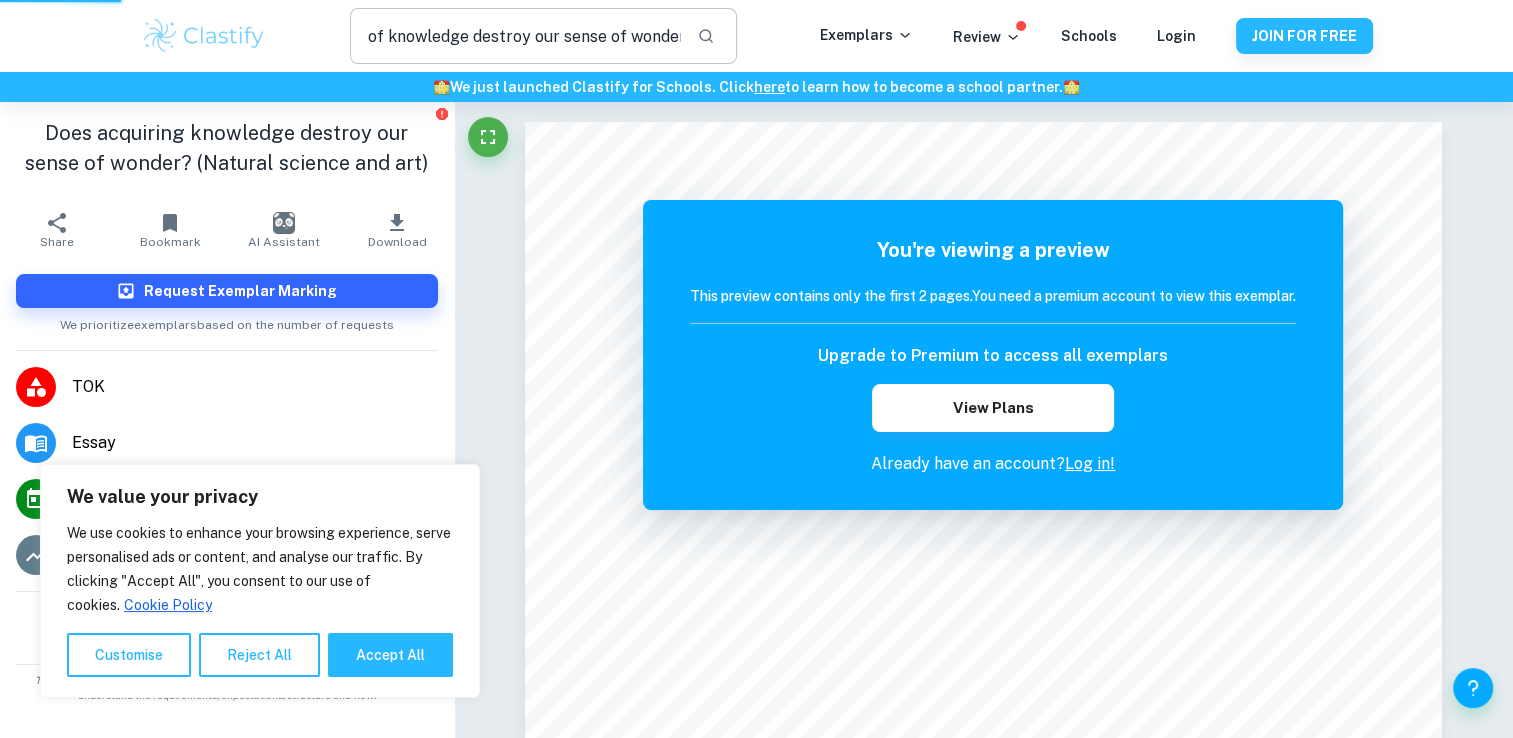 scroll, scrollTop: 0, scrollLeft: 0, axis: both 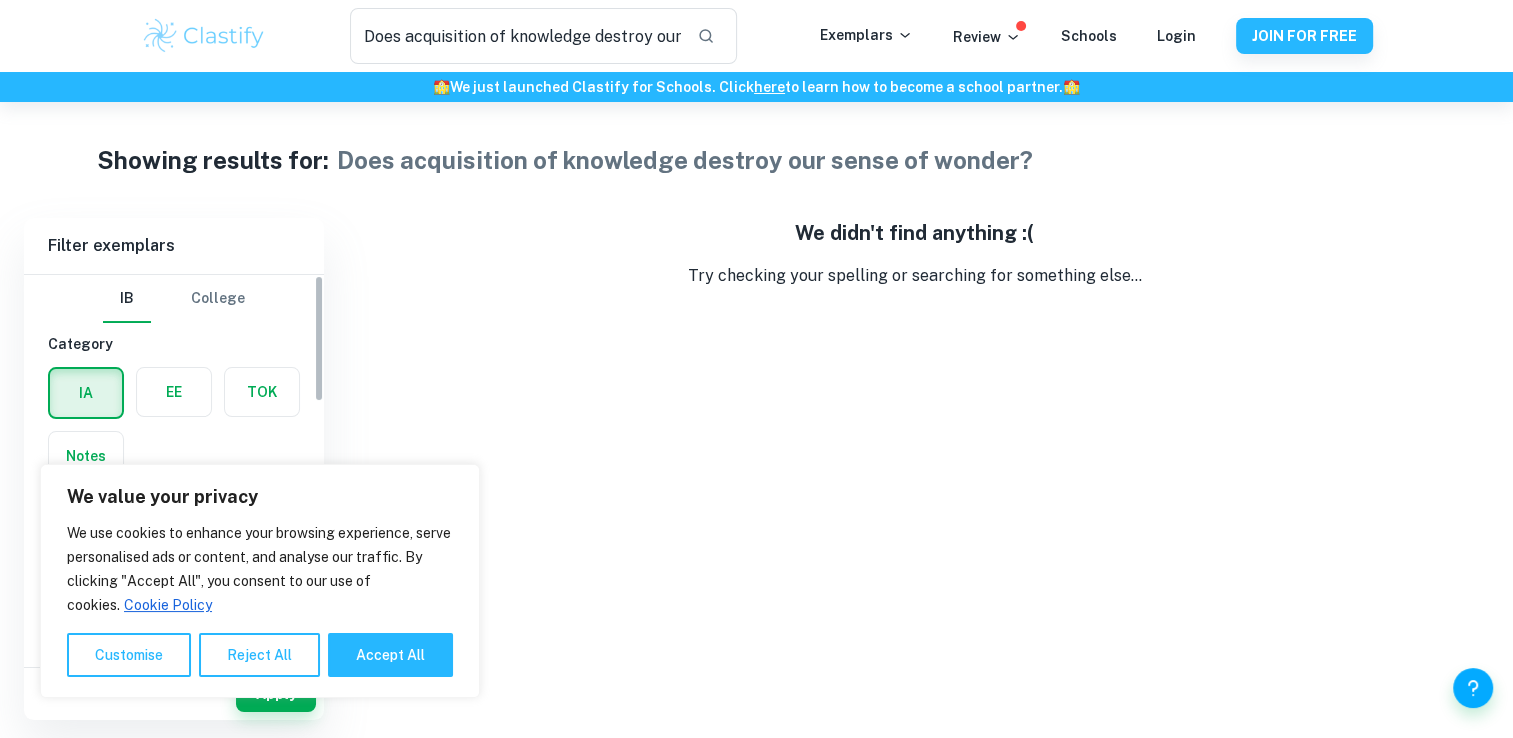 click at bounding box center (262, 392) 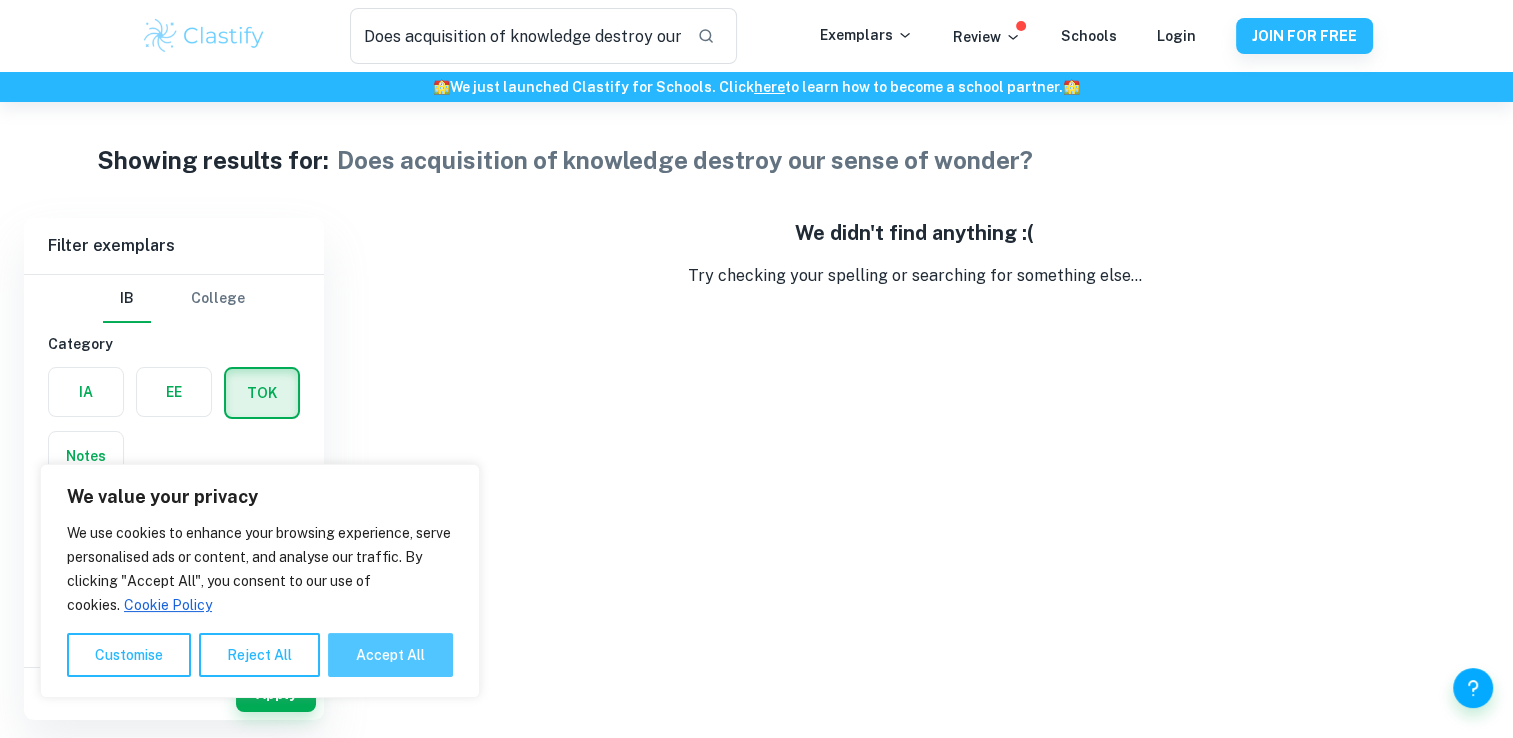 click on "Accept All" at bounding box center [390, 655] 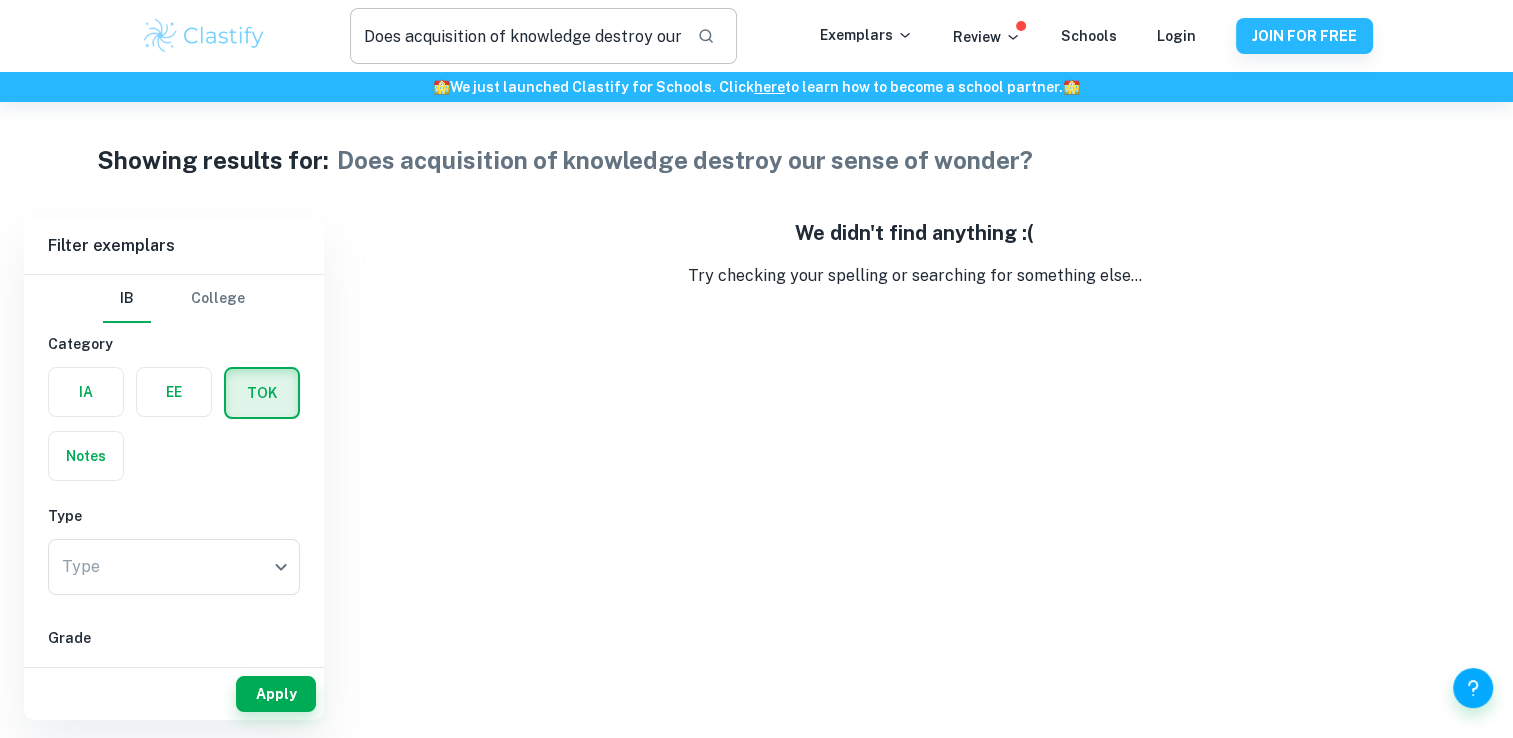 click on "Does acquisition of knowledge destroy our sense of wonder?" at bounding box center (515, 36) 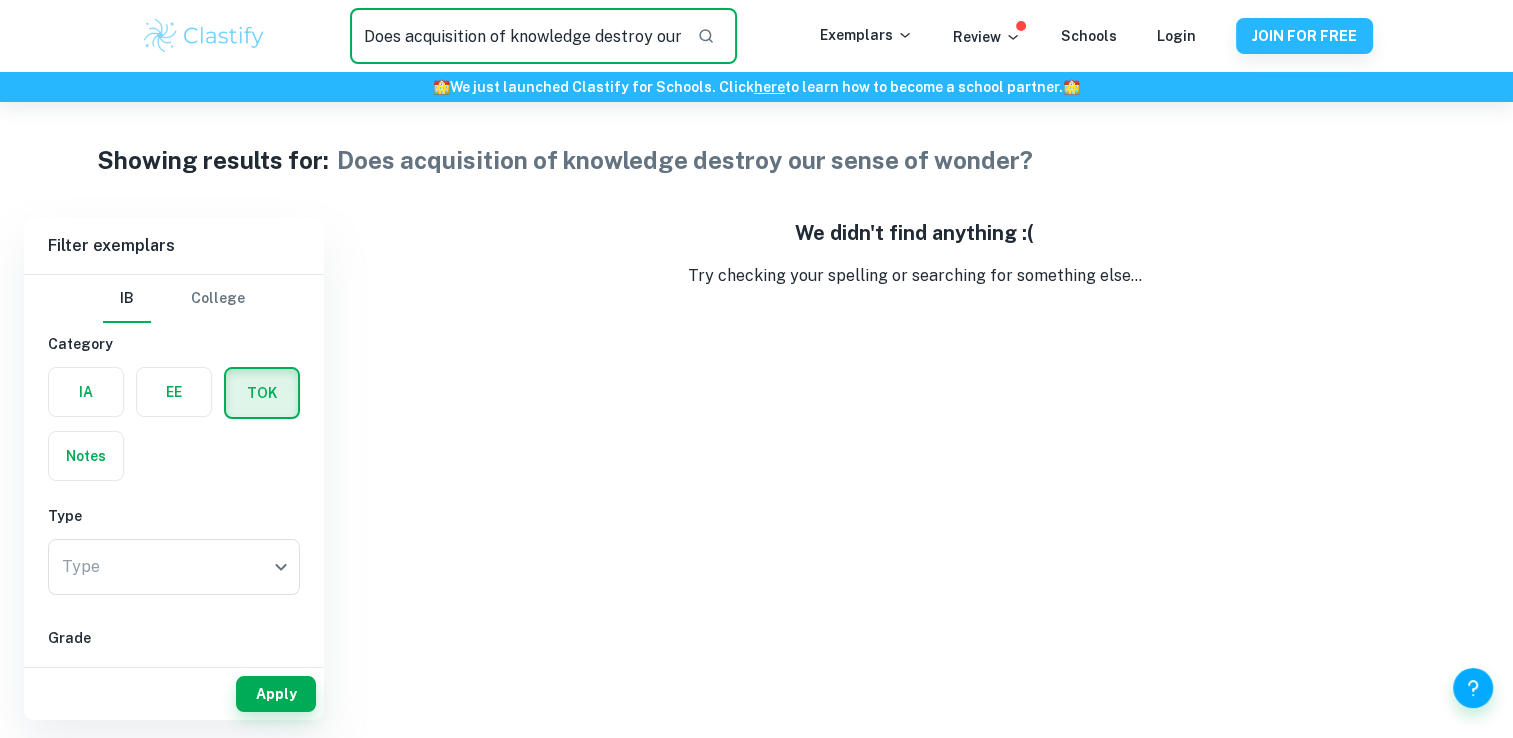 click on "Does acquisition of knowledge destroy our sense of wonder?" at bounding box center [515, 36] 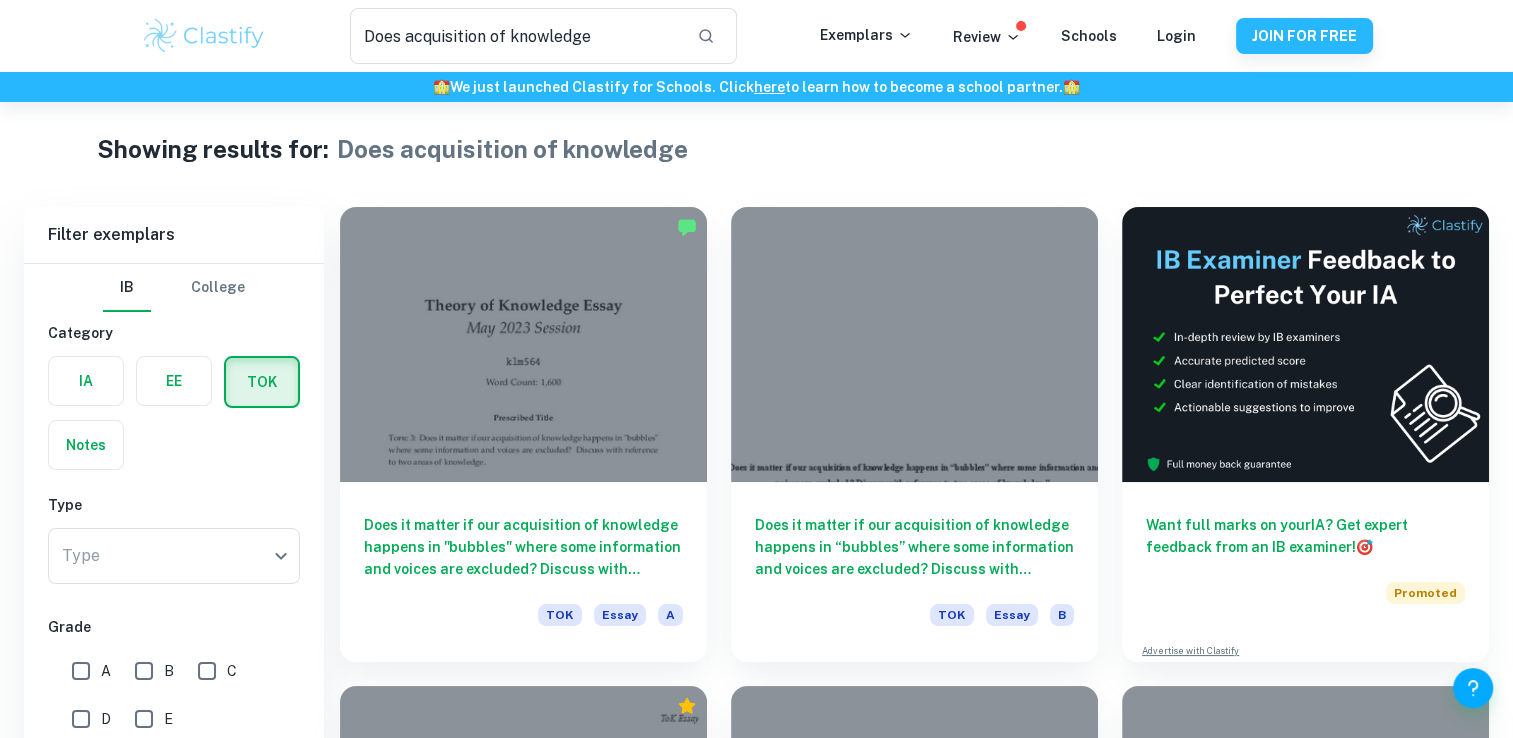 scroll, scrollTop: 0, scrollLeft: 0, axis: both 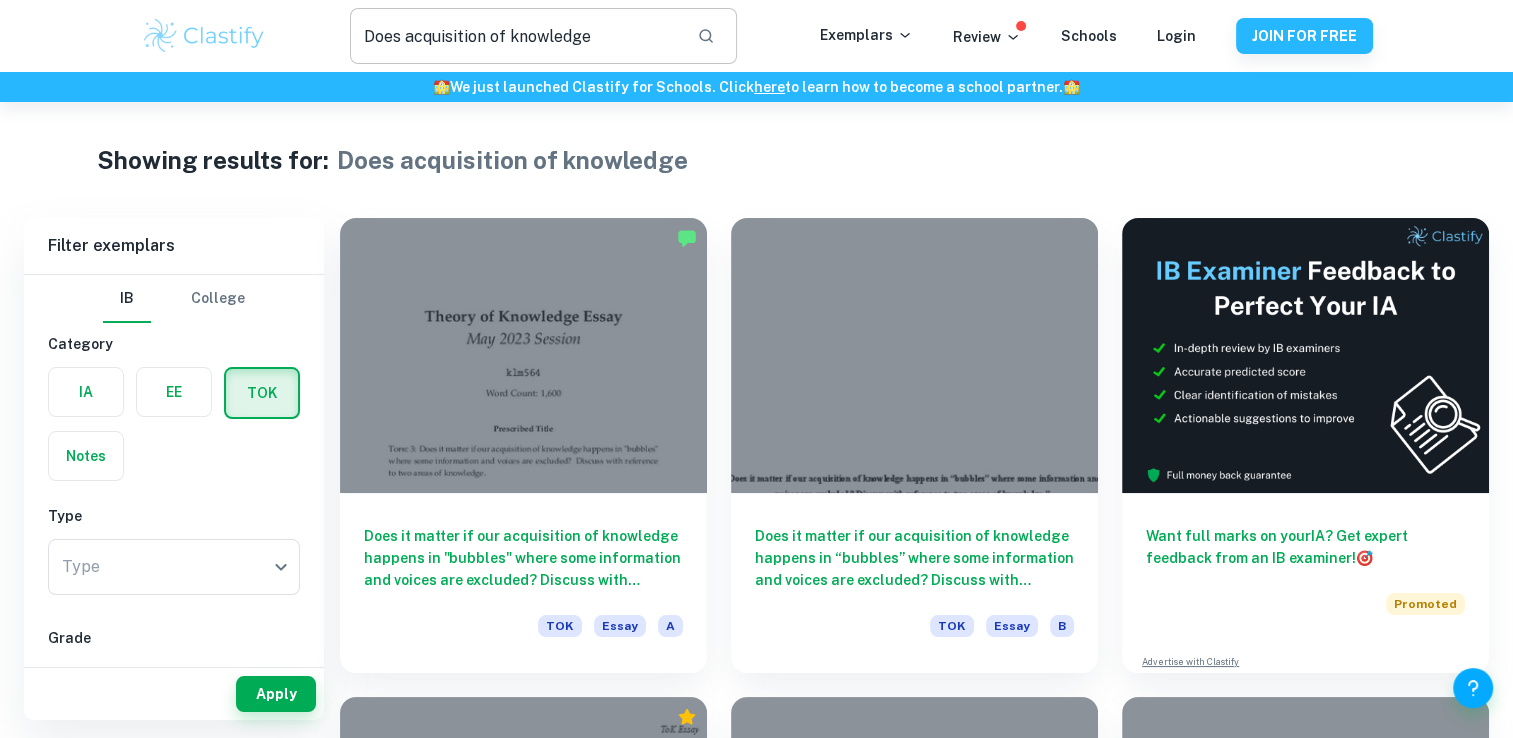 click on "Does acquisition of knowledge" at bounding box center [515, 36] 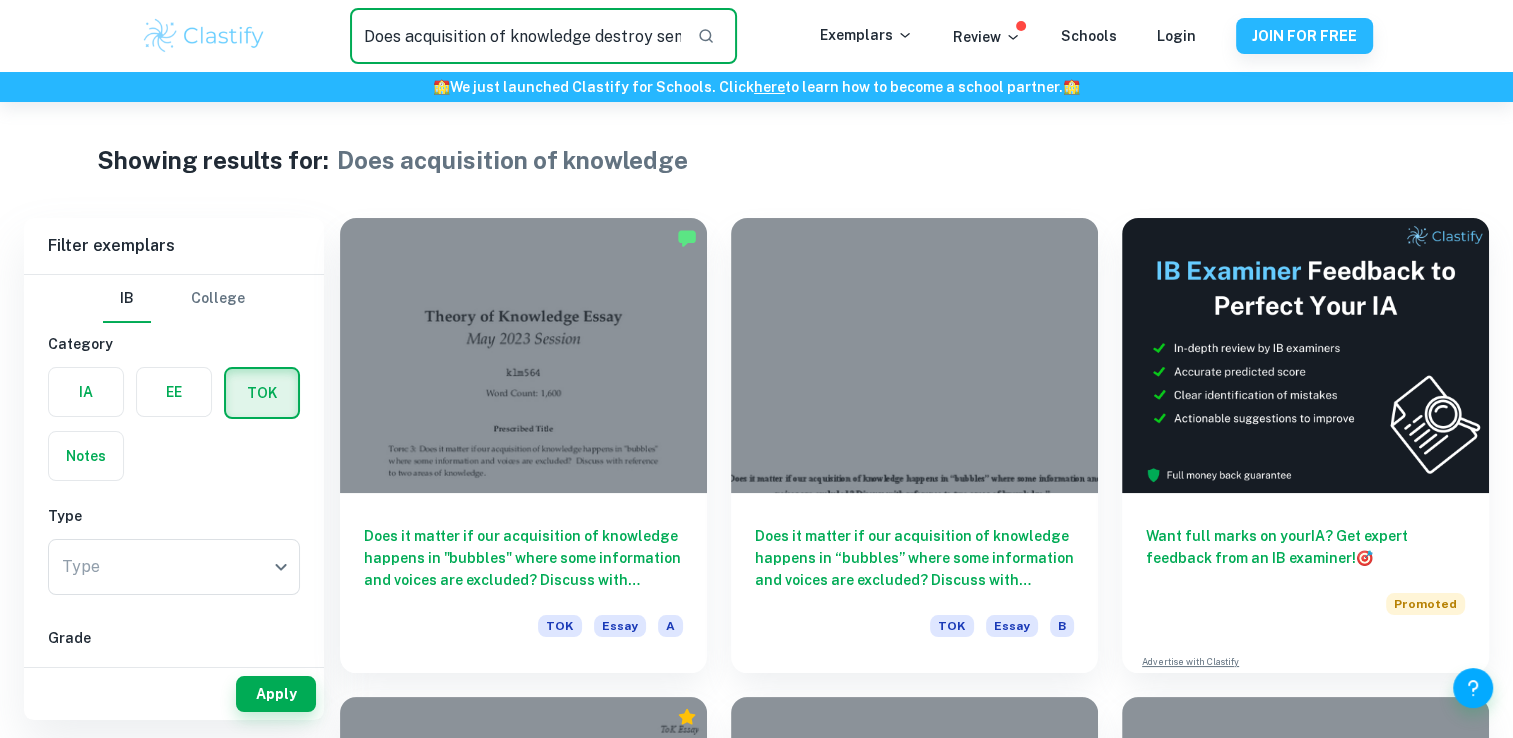 scroll, scrollTop: 0, scrollLeft: 8, axis: horizontal 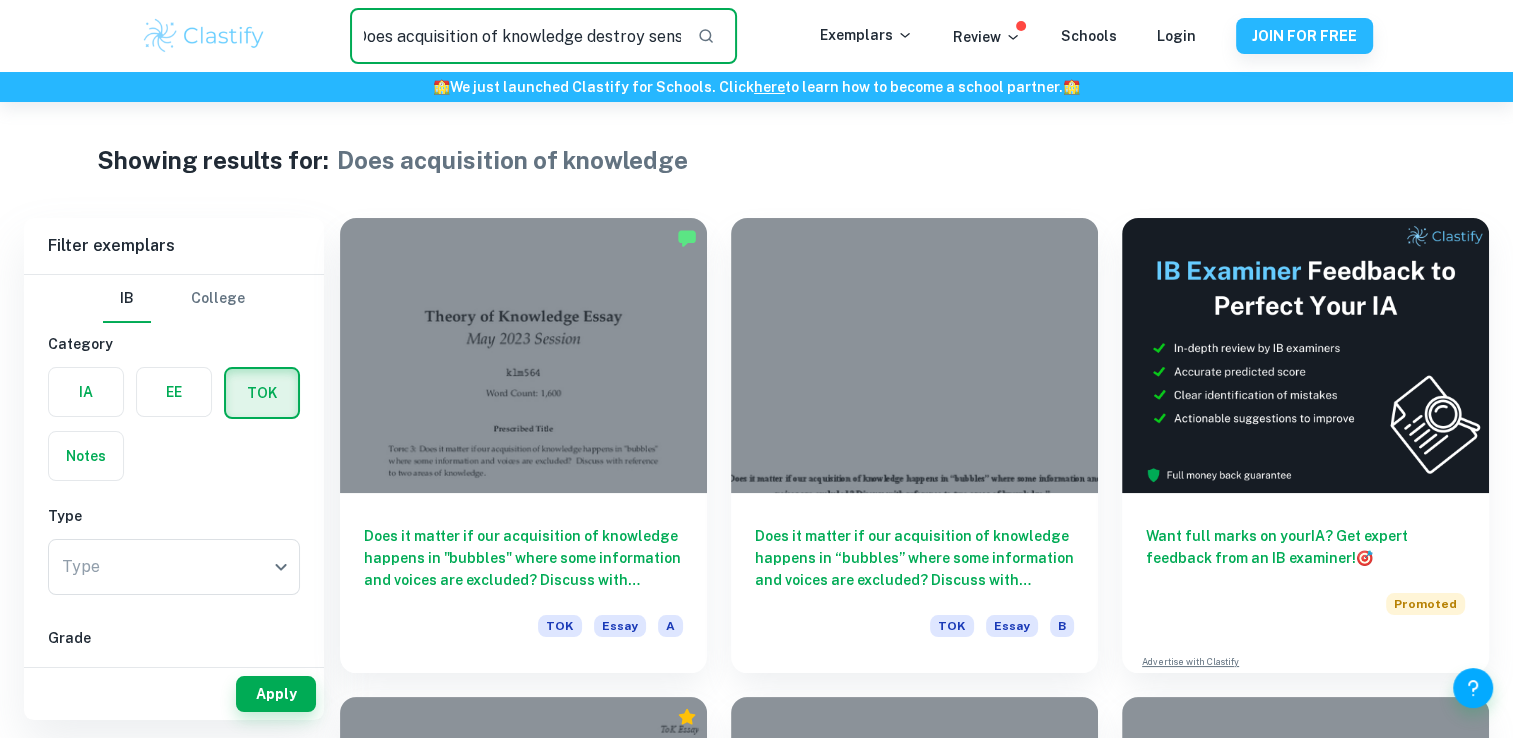 type on "Does acquisition of knowledge destroy sense" 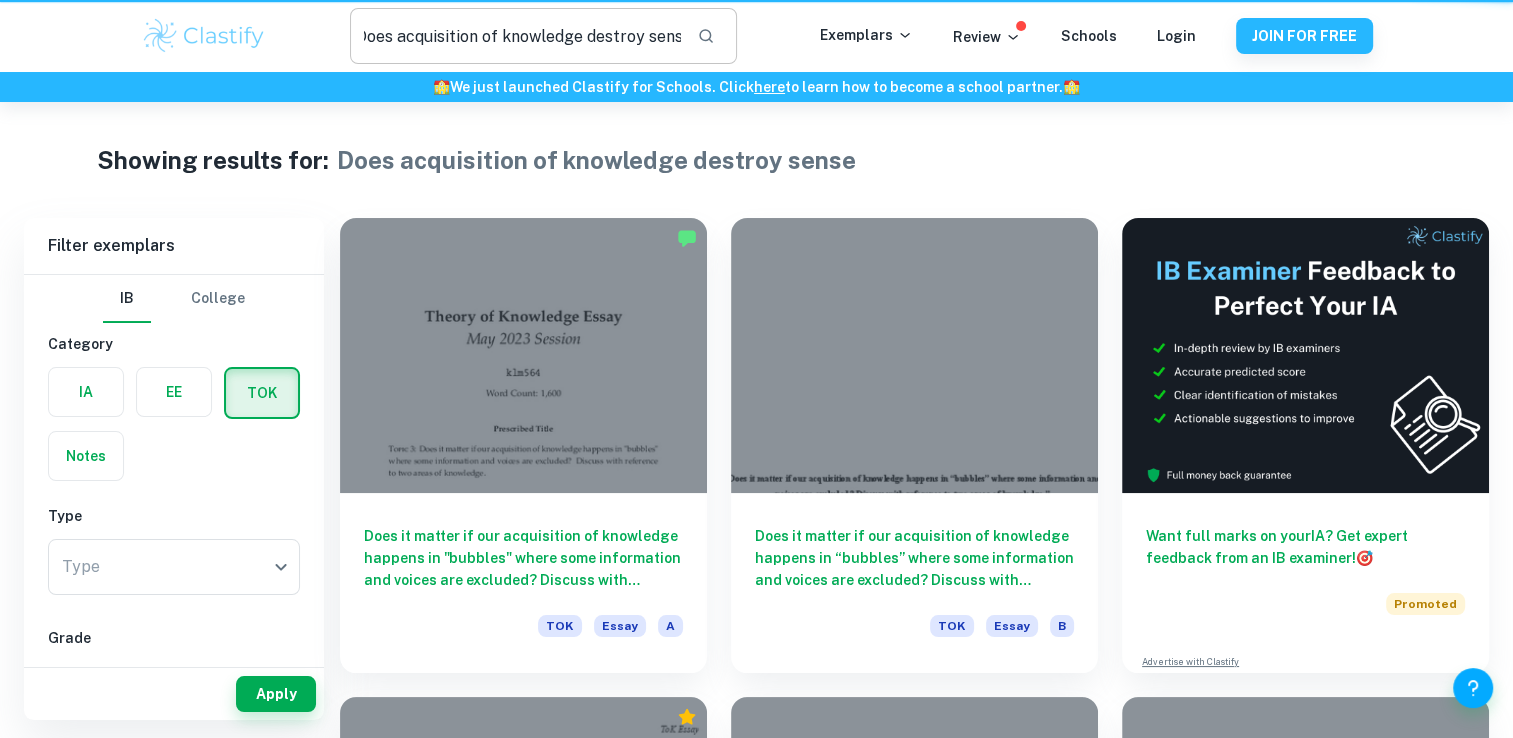 scroll, scrollTop: 0, scrollLeft: 0, axis: both 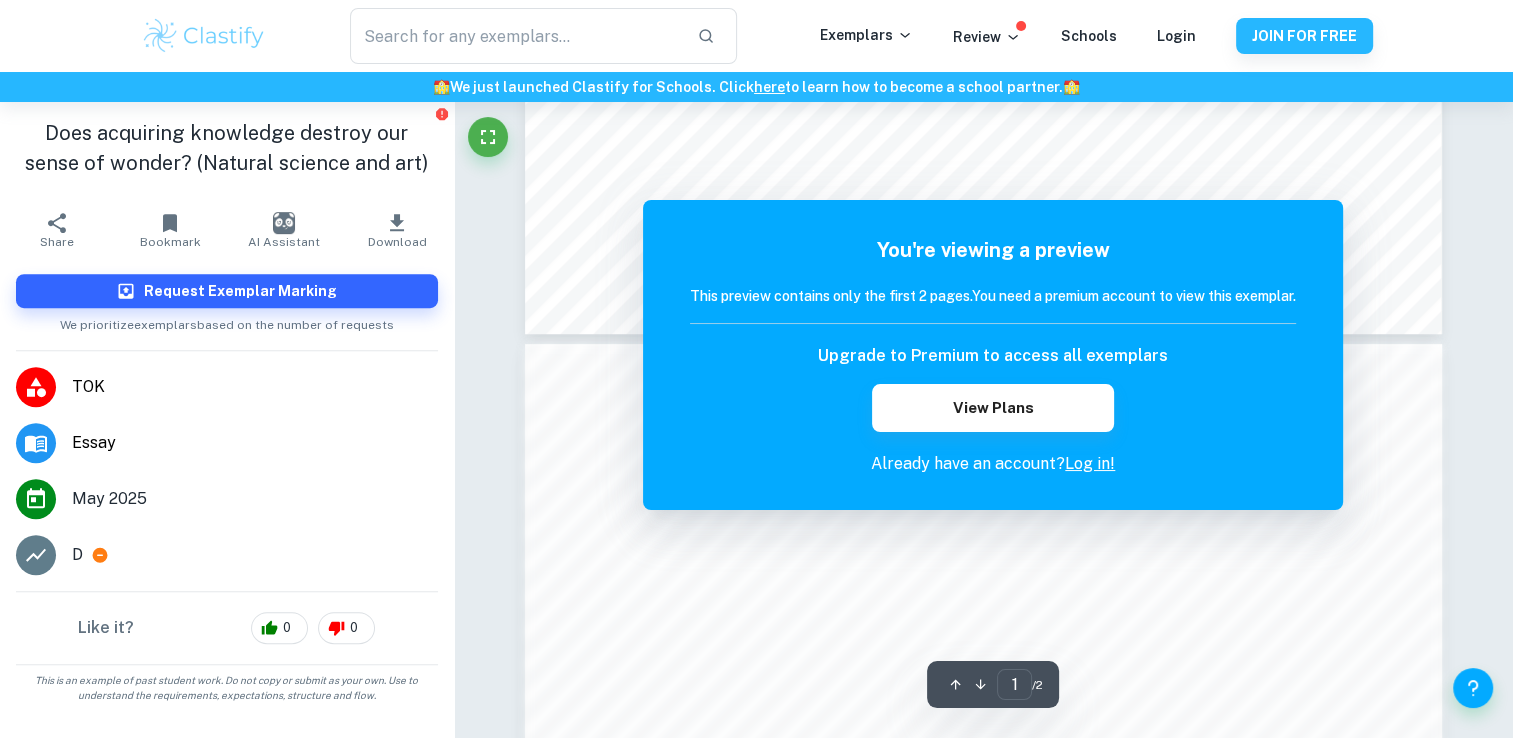 click on "Log in!" at bounding box center (1090, 463) 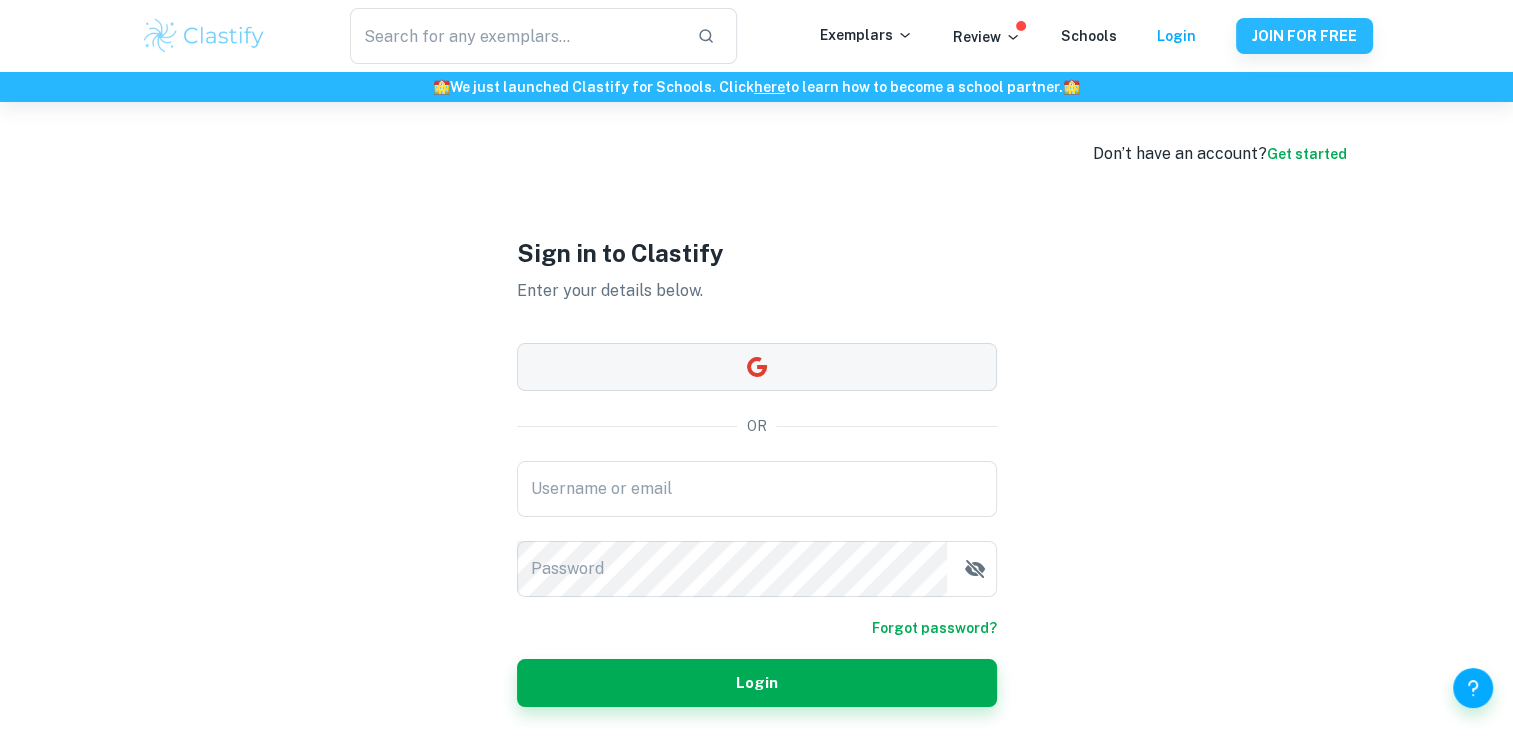 click at bounding box center (757, 367) 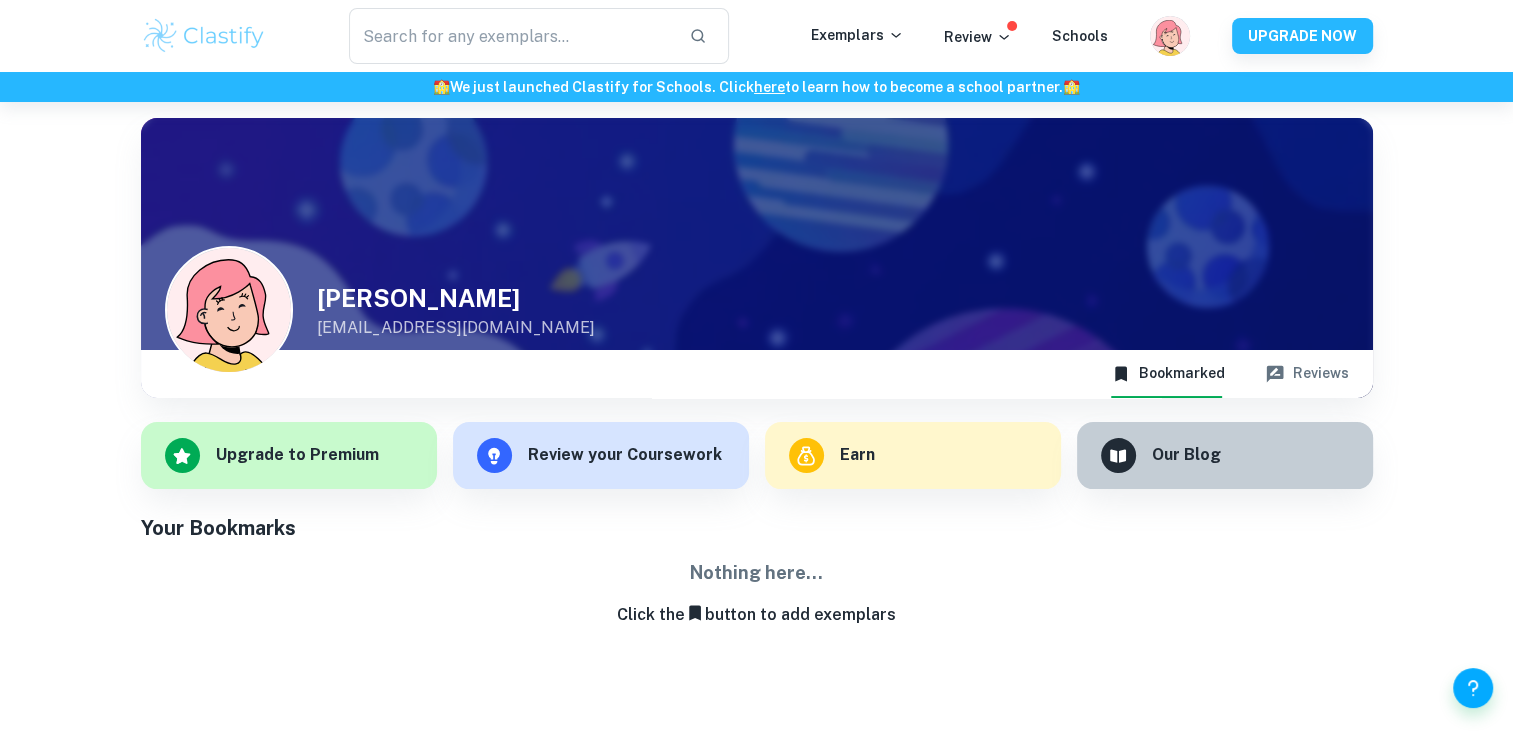 scroll, scrollTop: 102, scrollLeft: 0, axis: vertical 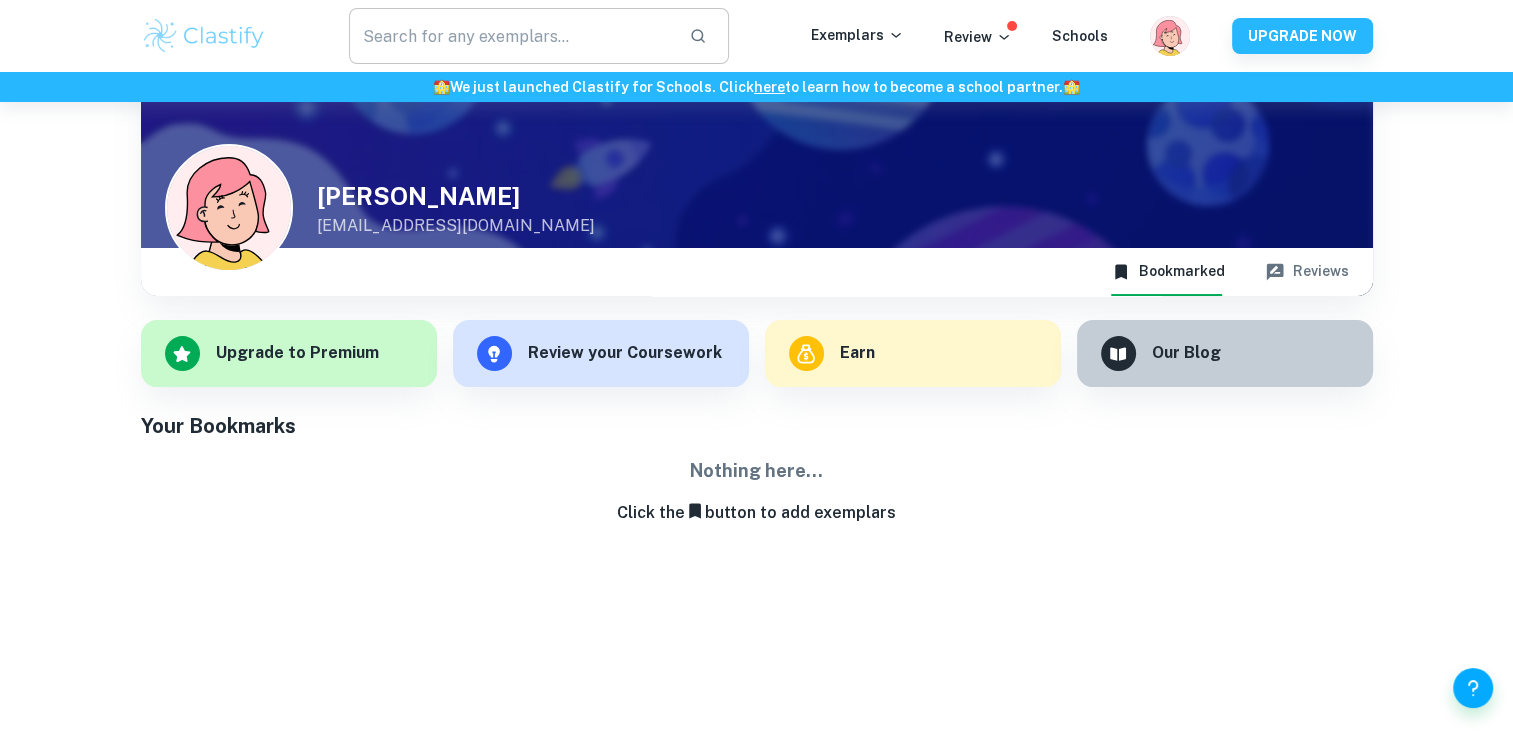click at bounding box center (511, 36) 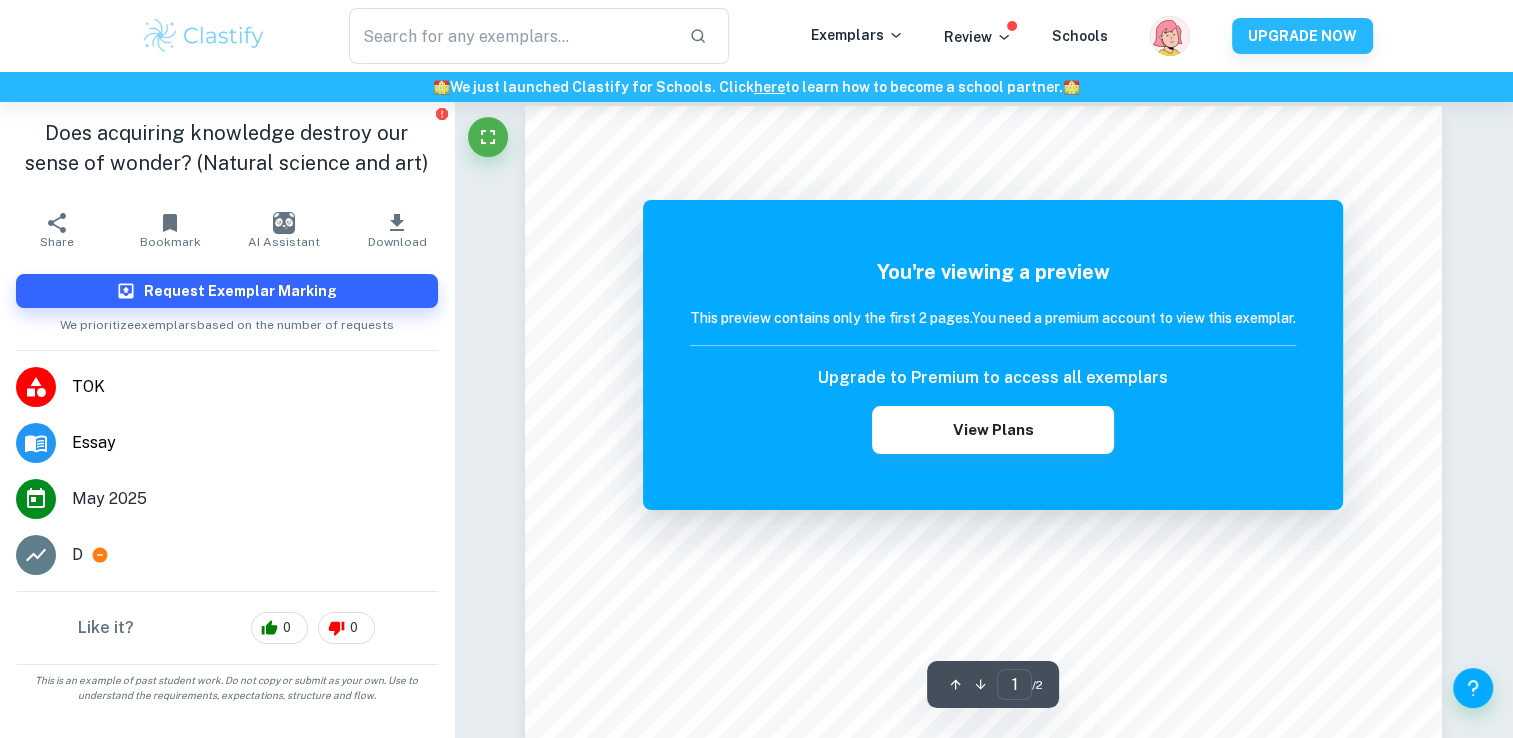 scroll, scrollTop: 0, scrollLeft: 0, axis: both 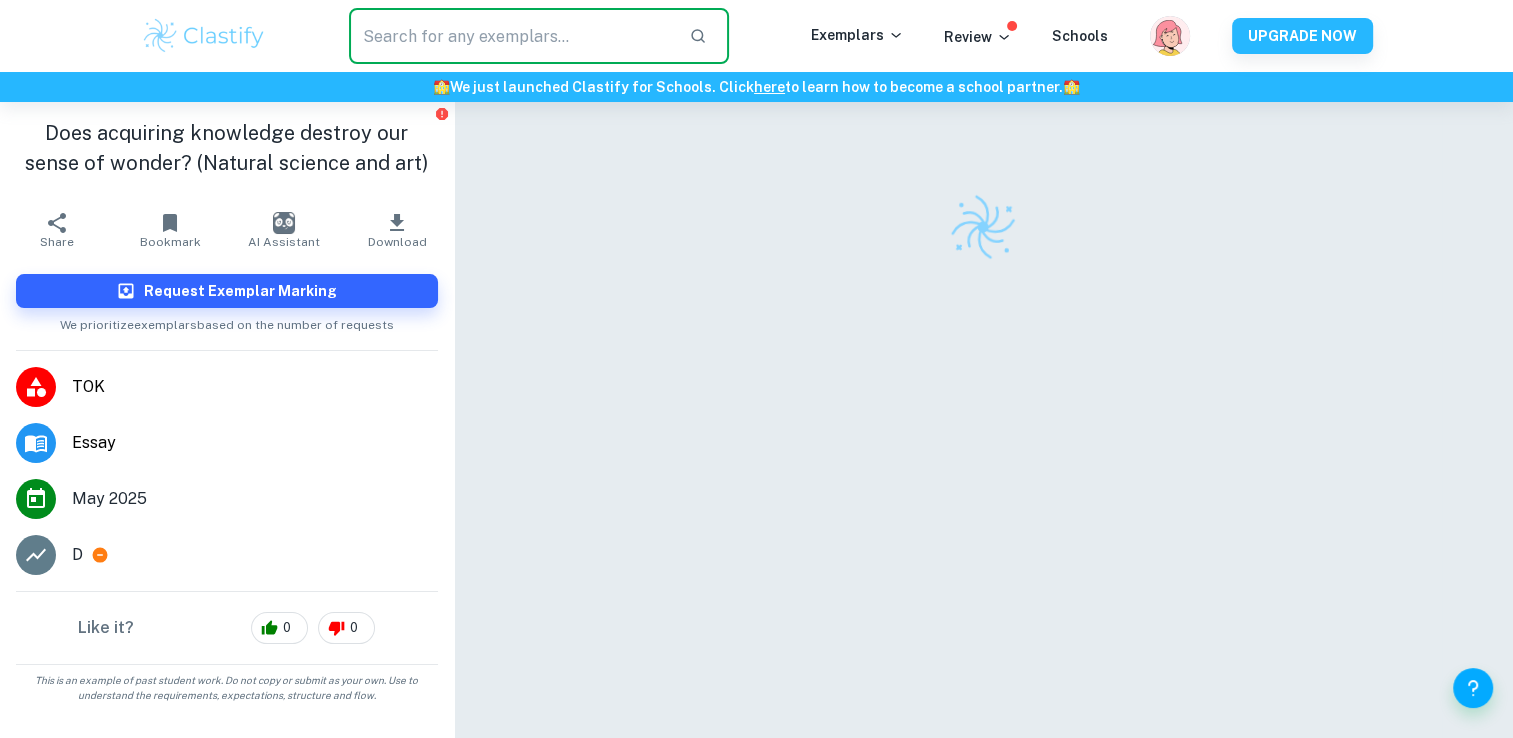 click at bounding box center (511, 36) 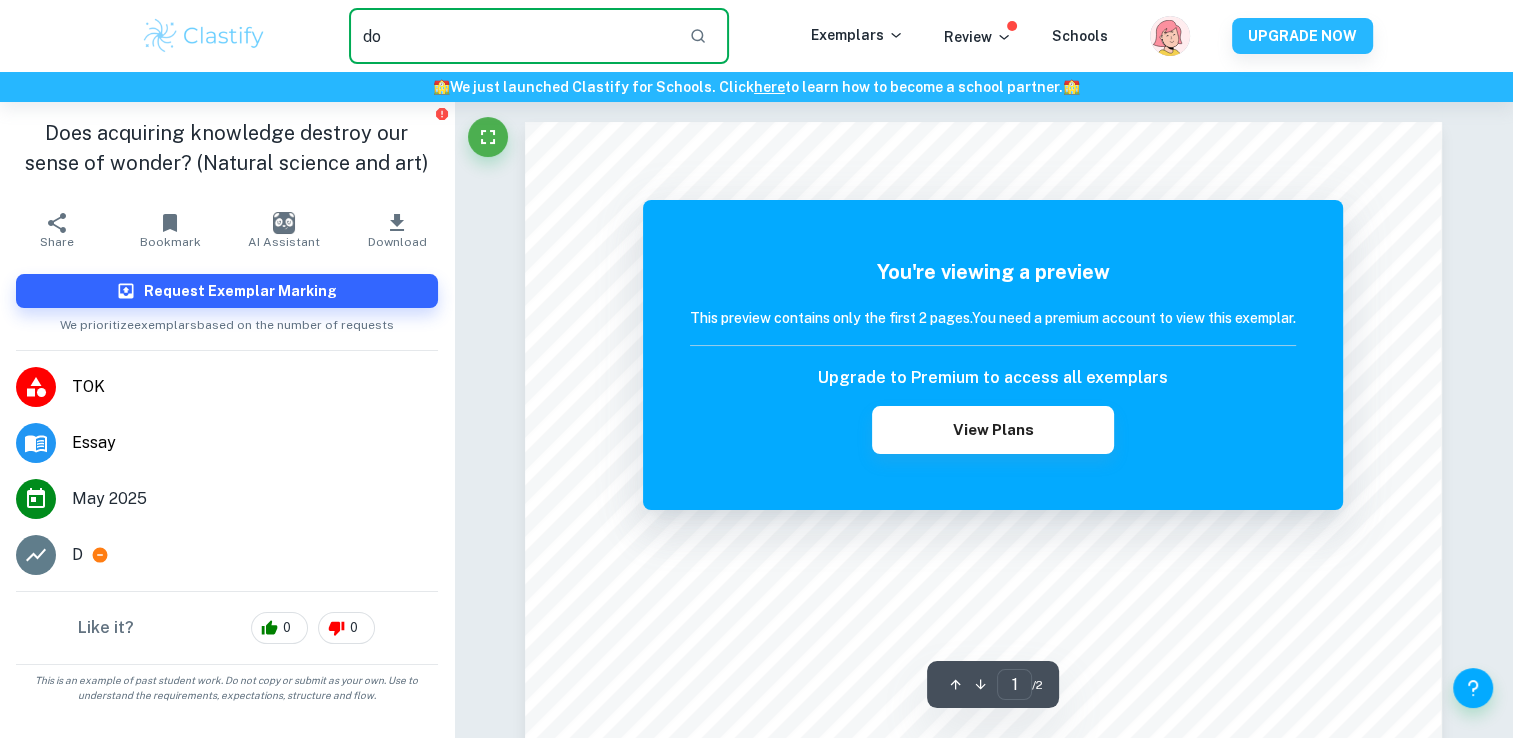 type on "d" 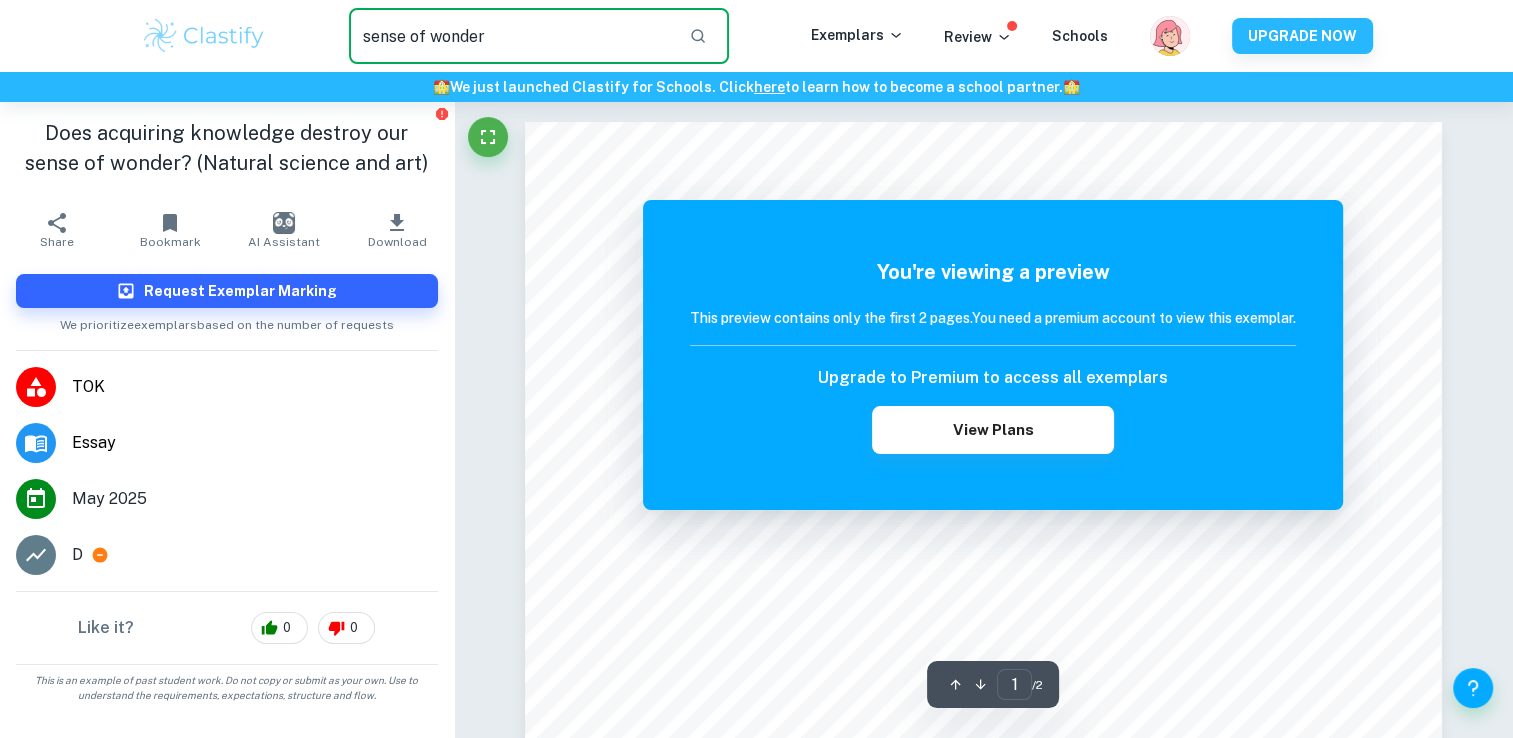 type on "sense of wonder" 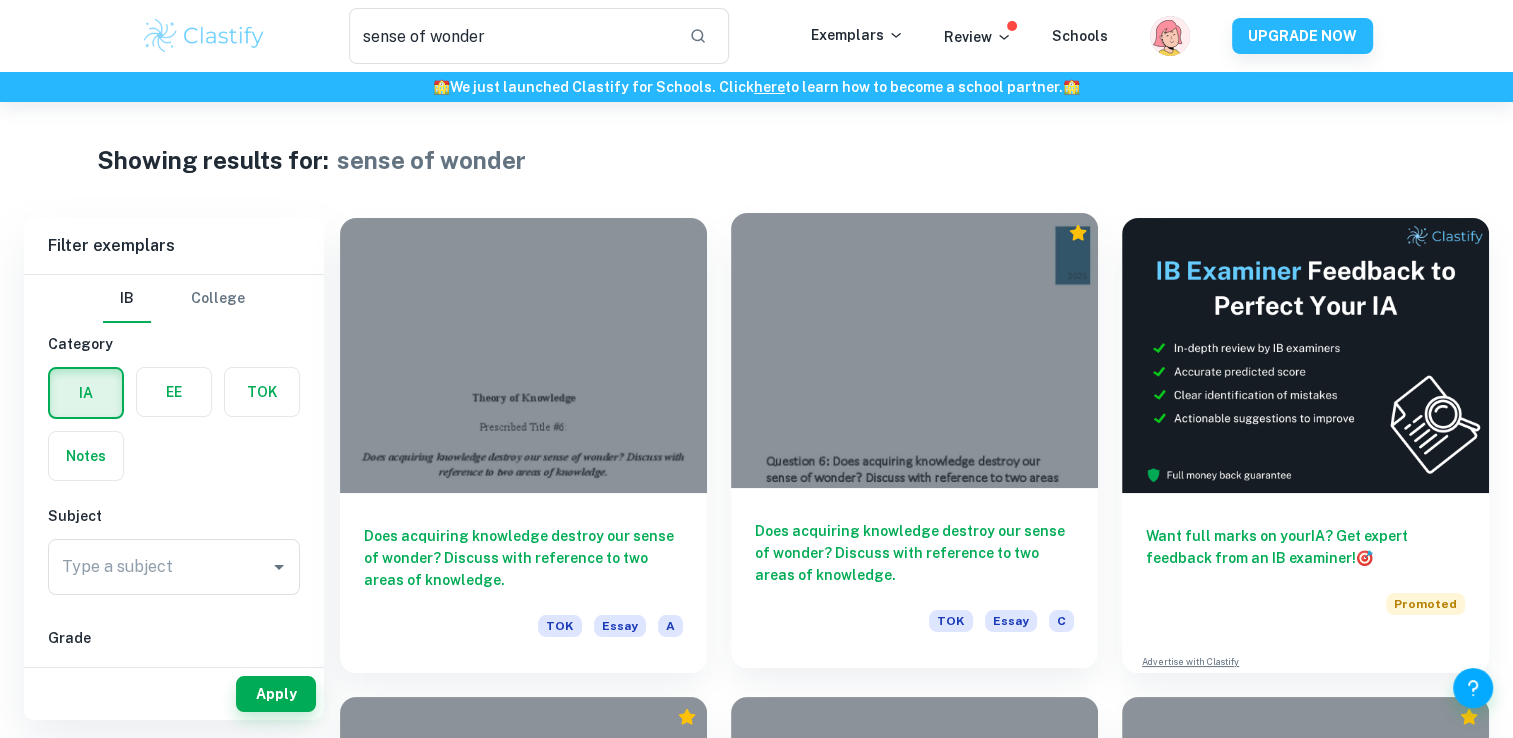 click at bounding box center [914, 350] 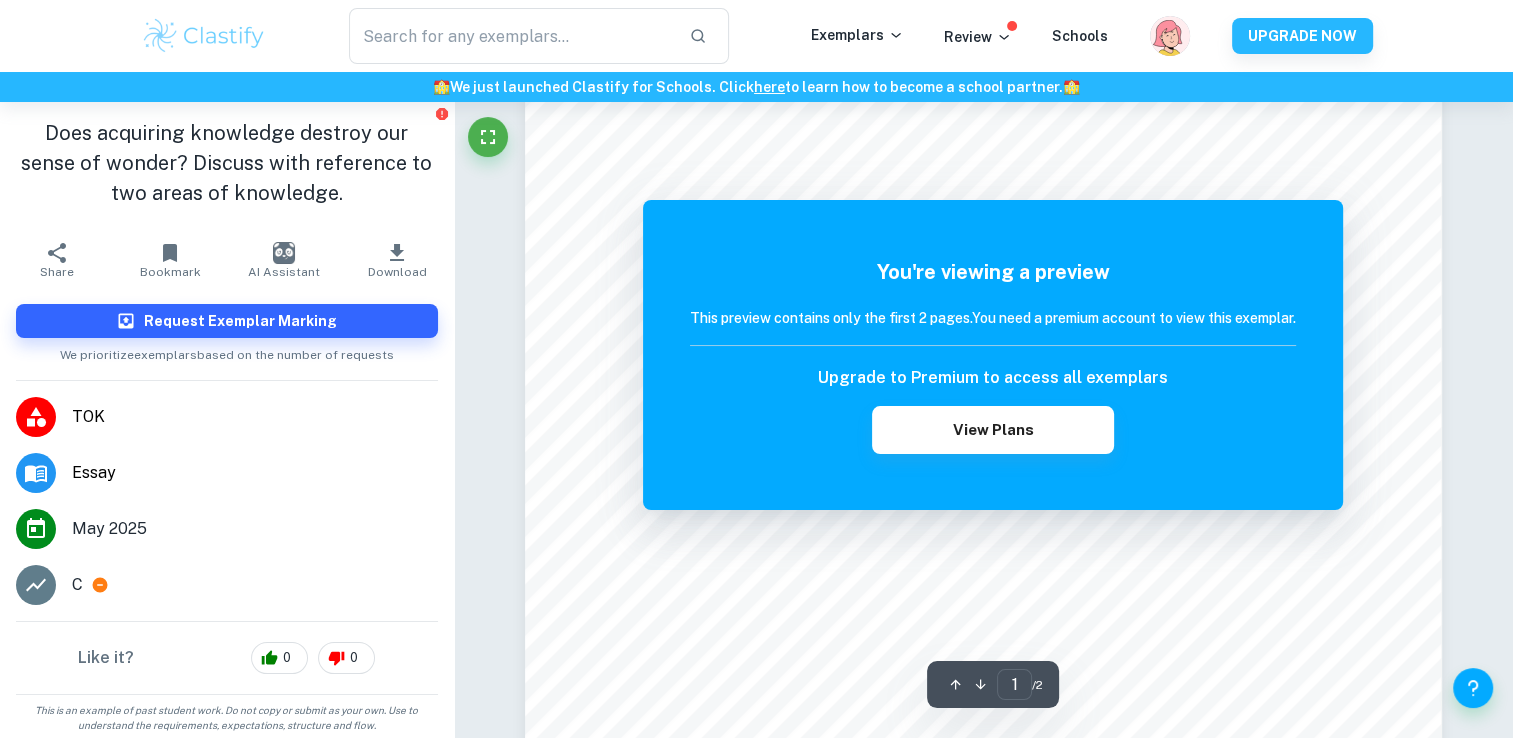 scroll, scrollTop: 60, scrollLeft: 0, axis: vertical 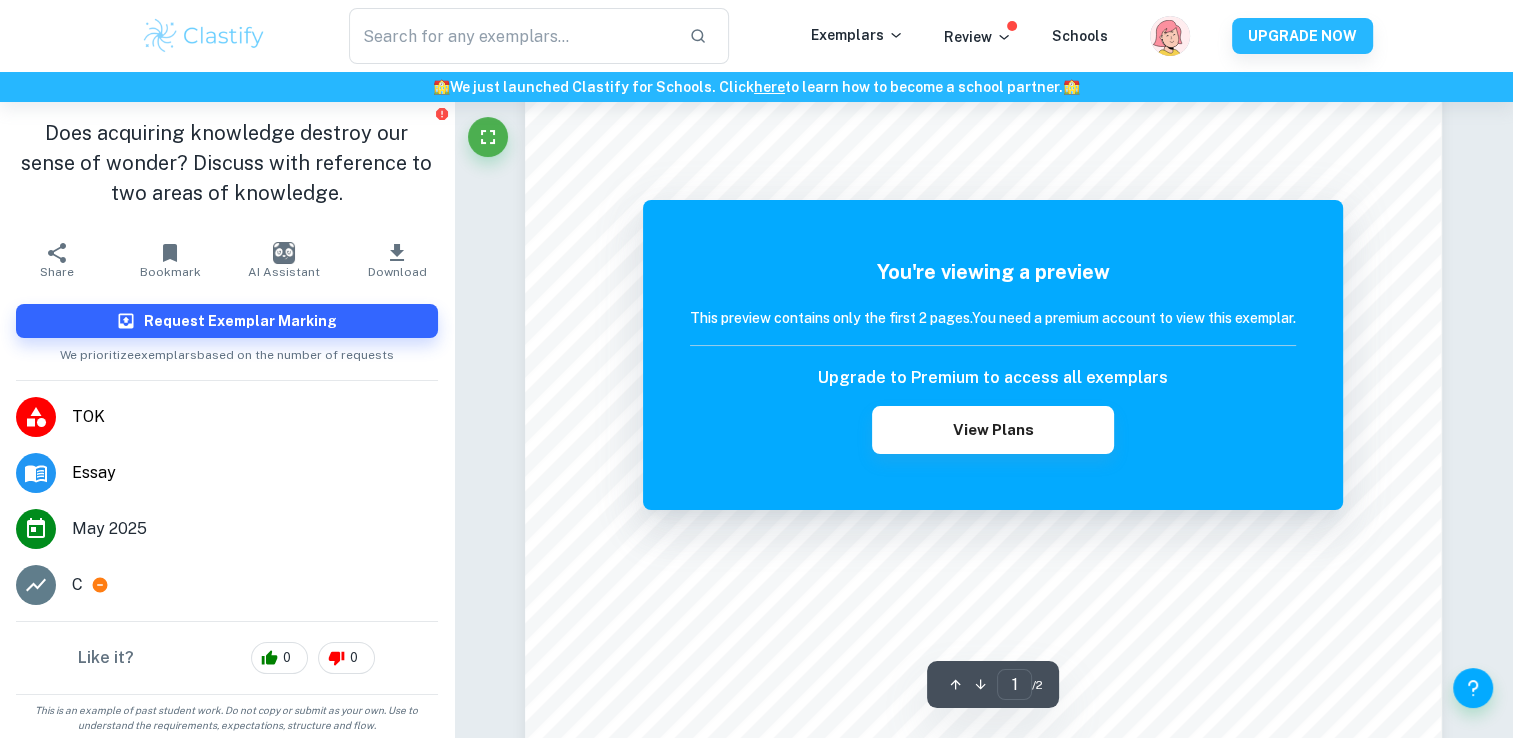 type on "sense of wonder" 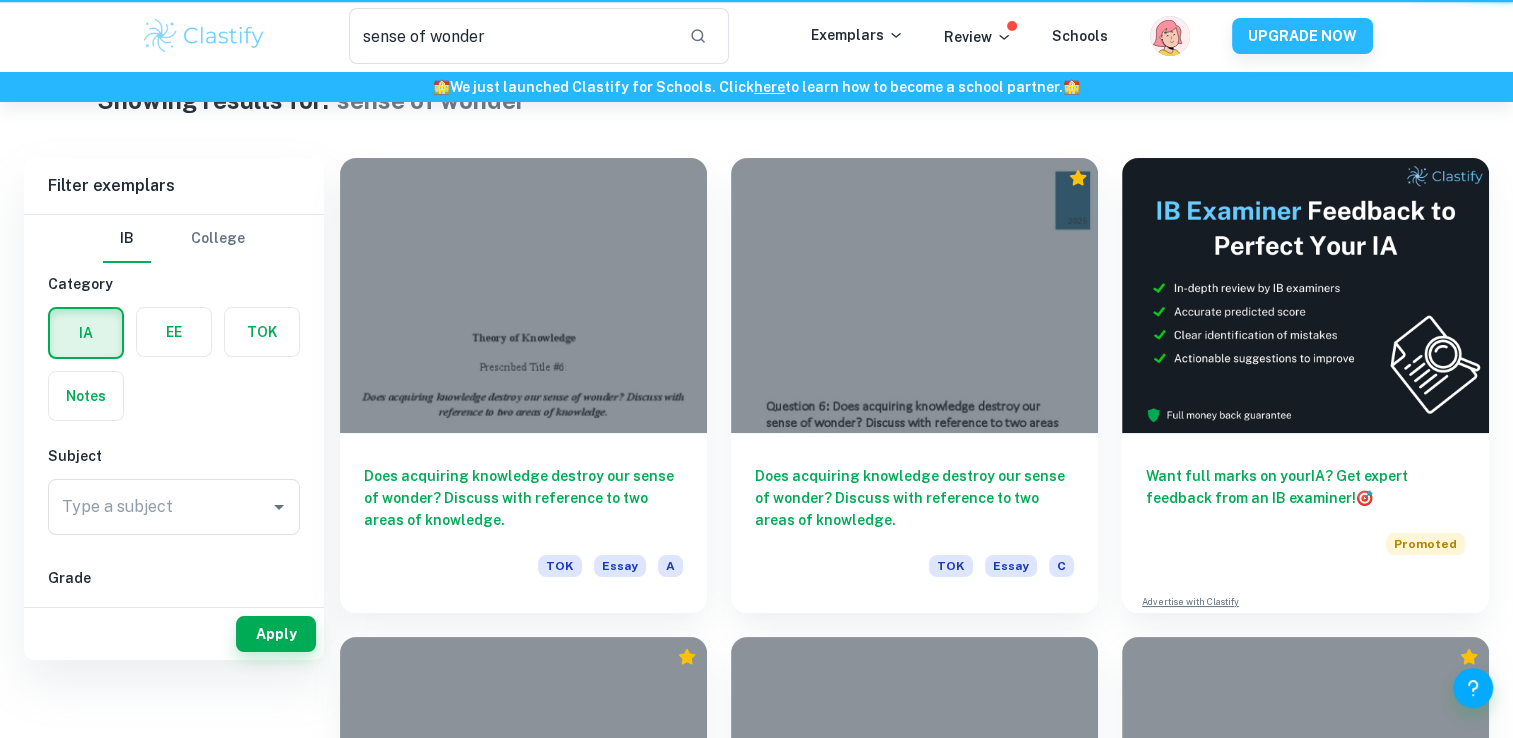 scroll, scrollTop: 0, scrollLeft: 0, axis: both 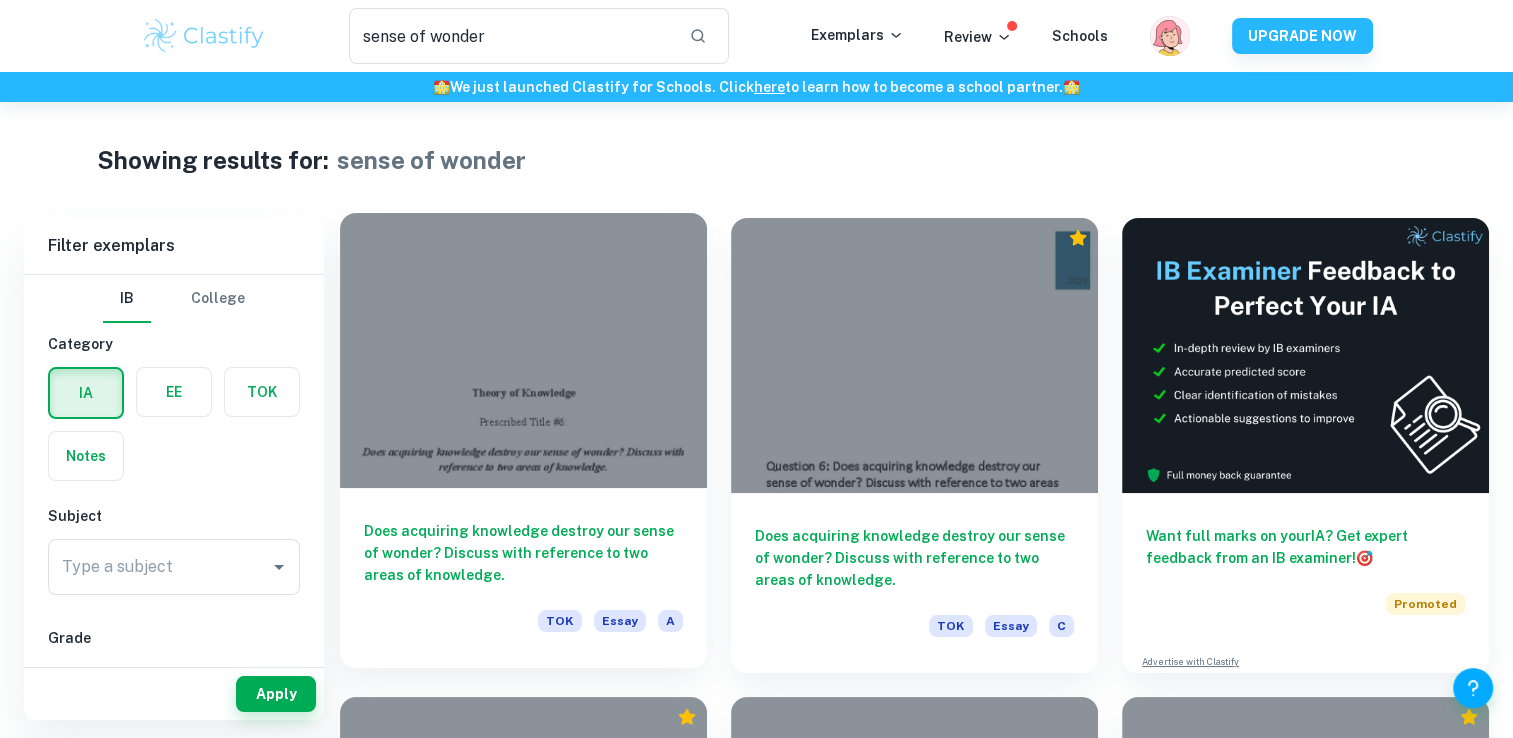 click at bounding box center (523, 350) 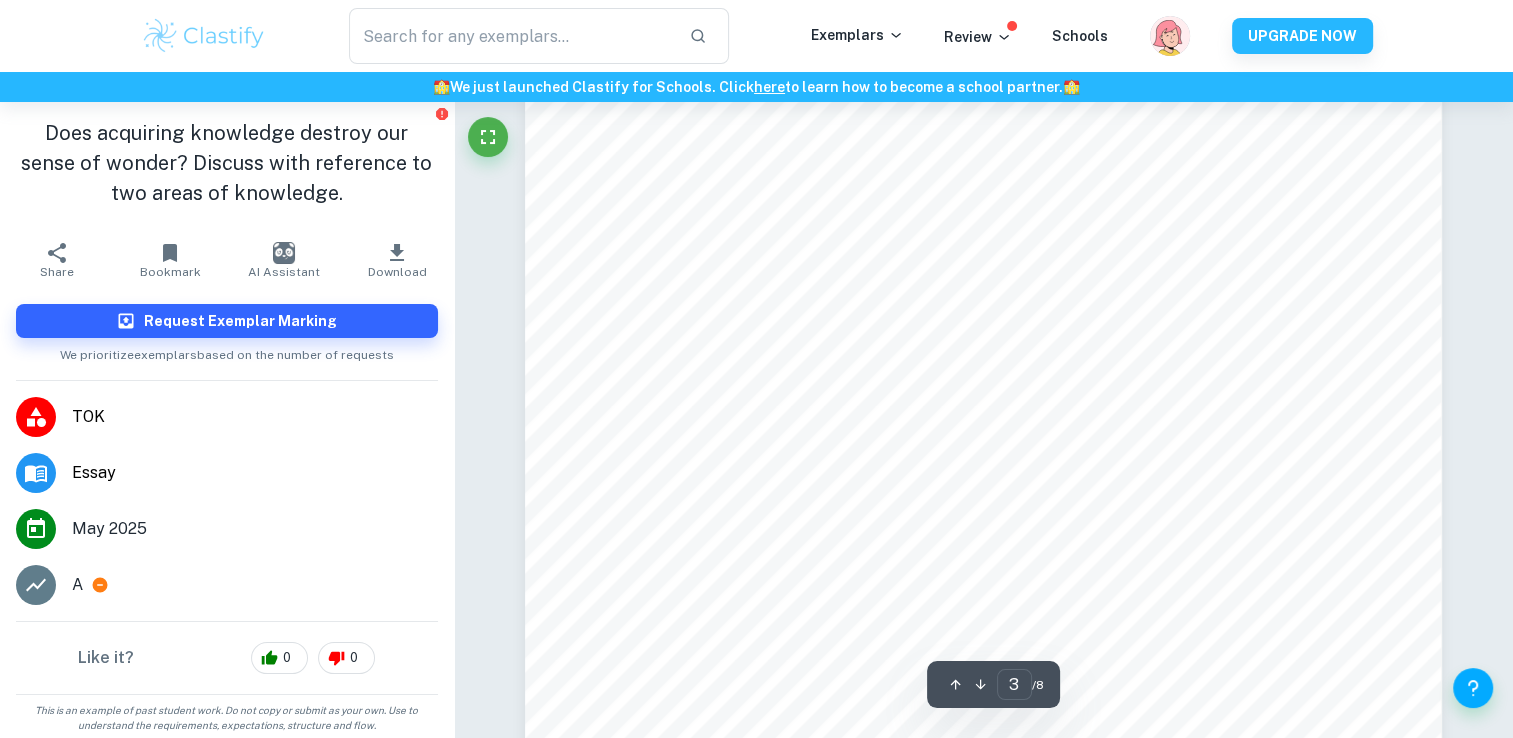 scroll, scrollTop: 2896, scrollLeft: 0, axis: vertical 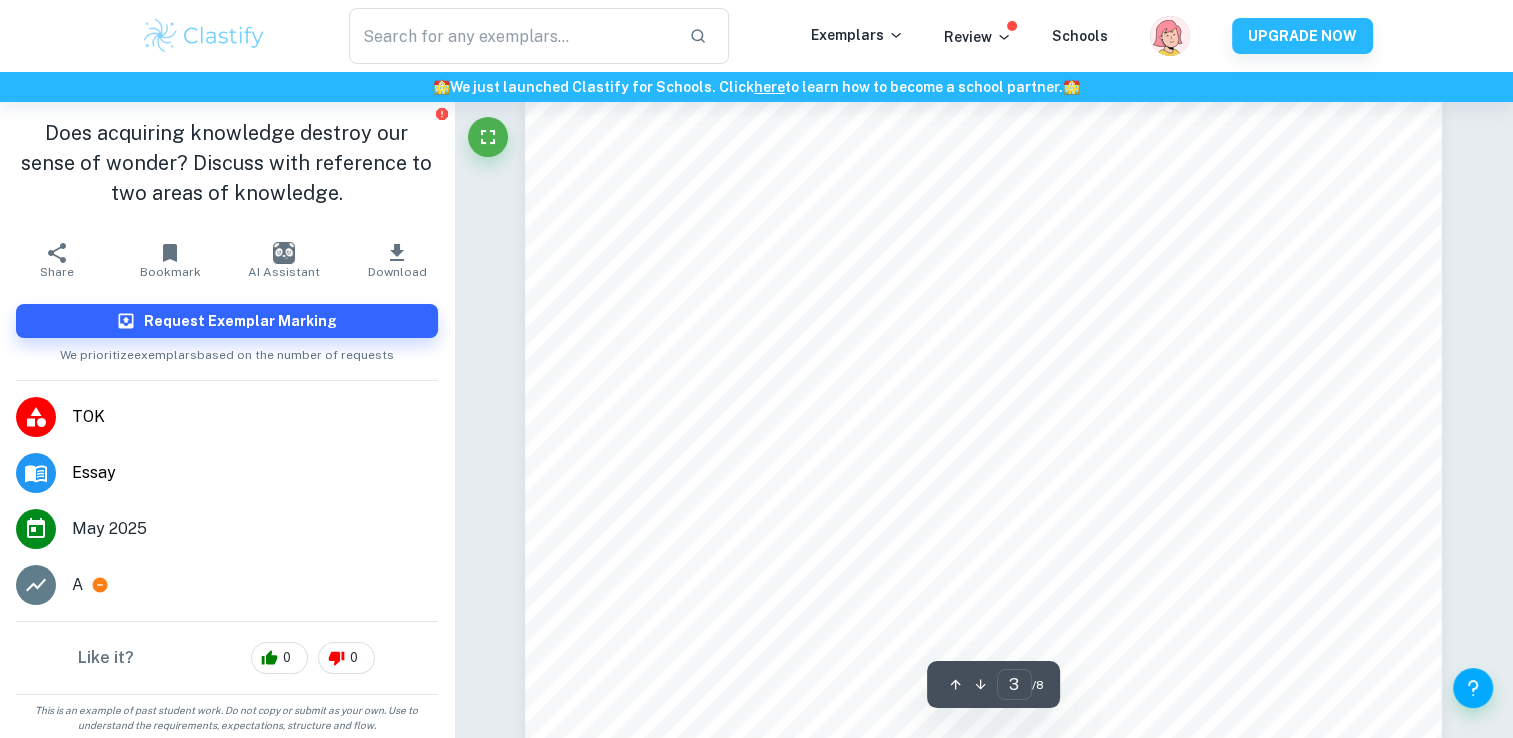 type on "2" 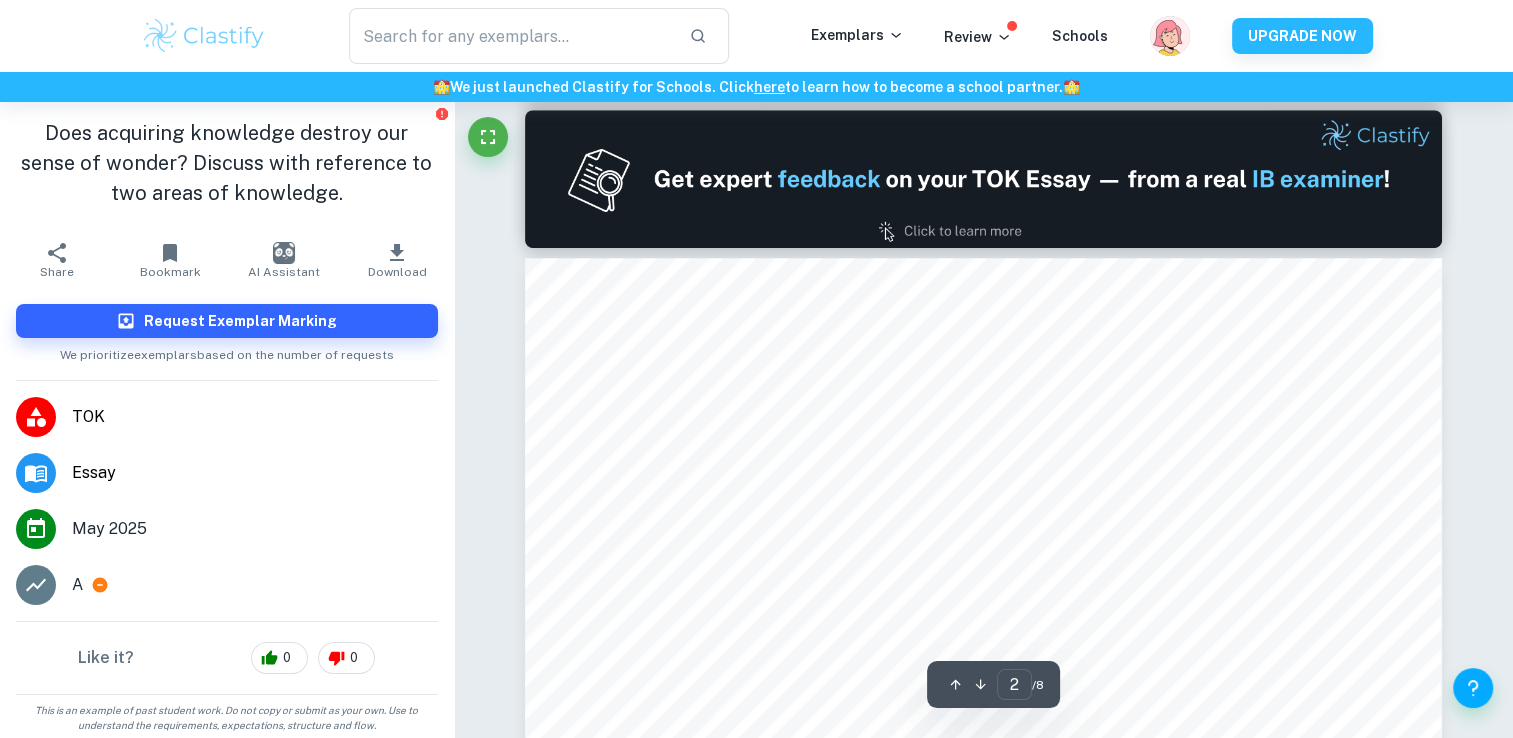 scroll, scrollTop: 1170, scrollLeft: 0, axis: vertical 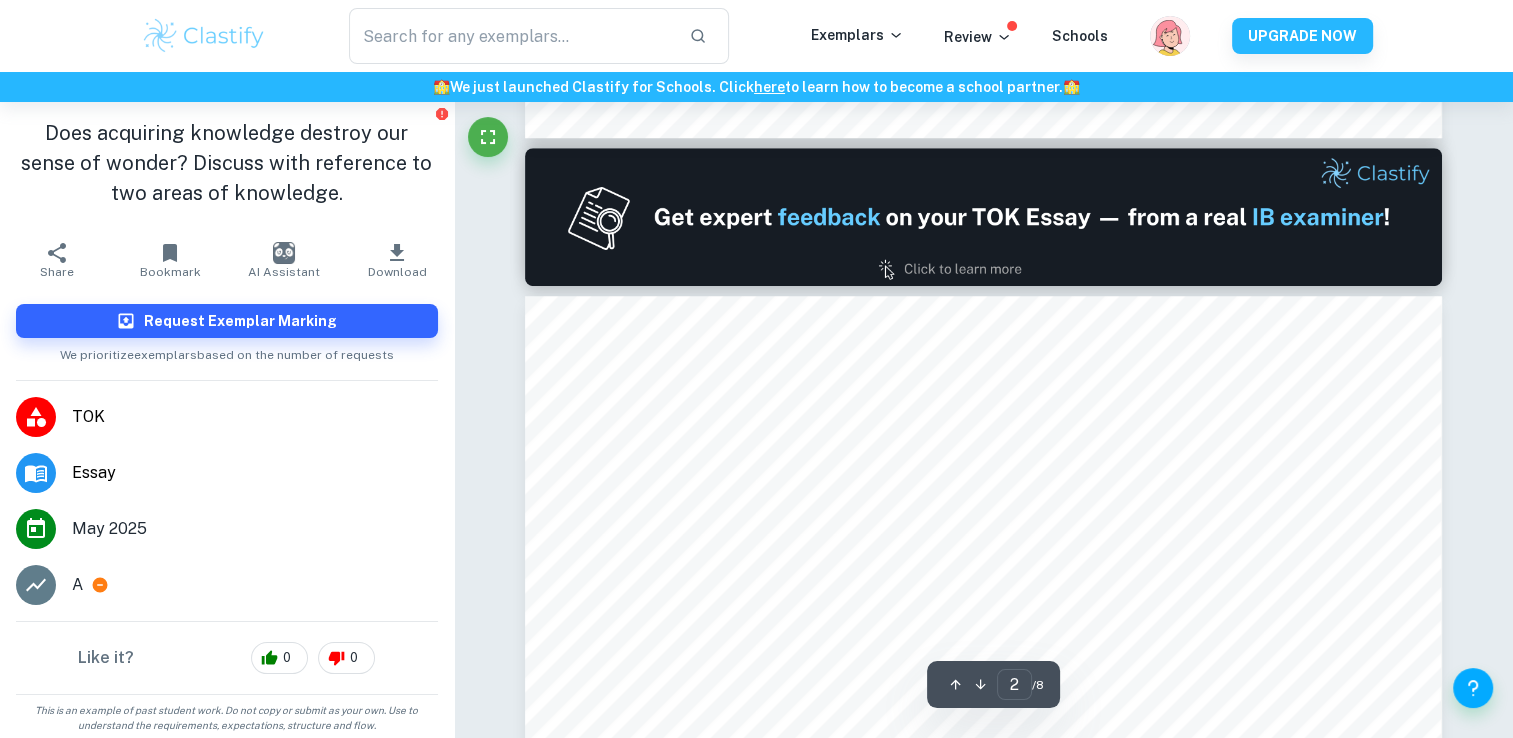 type on "sense of wonder" 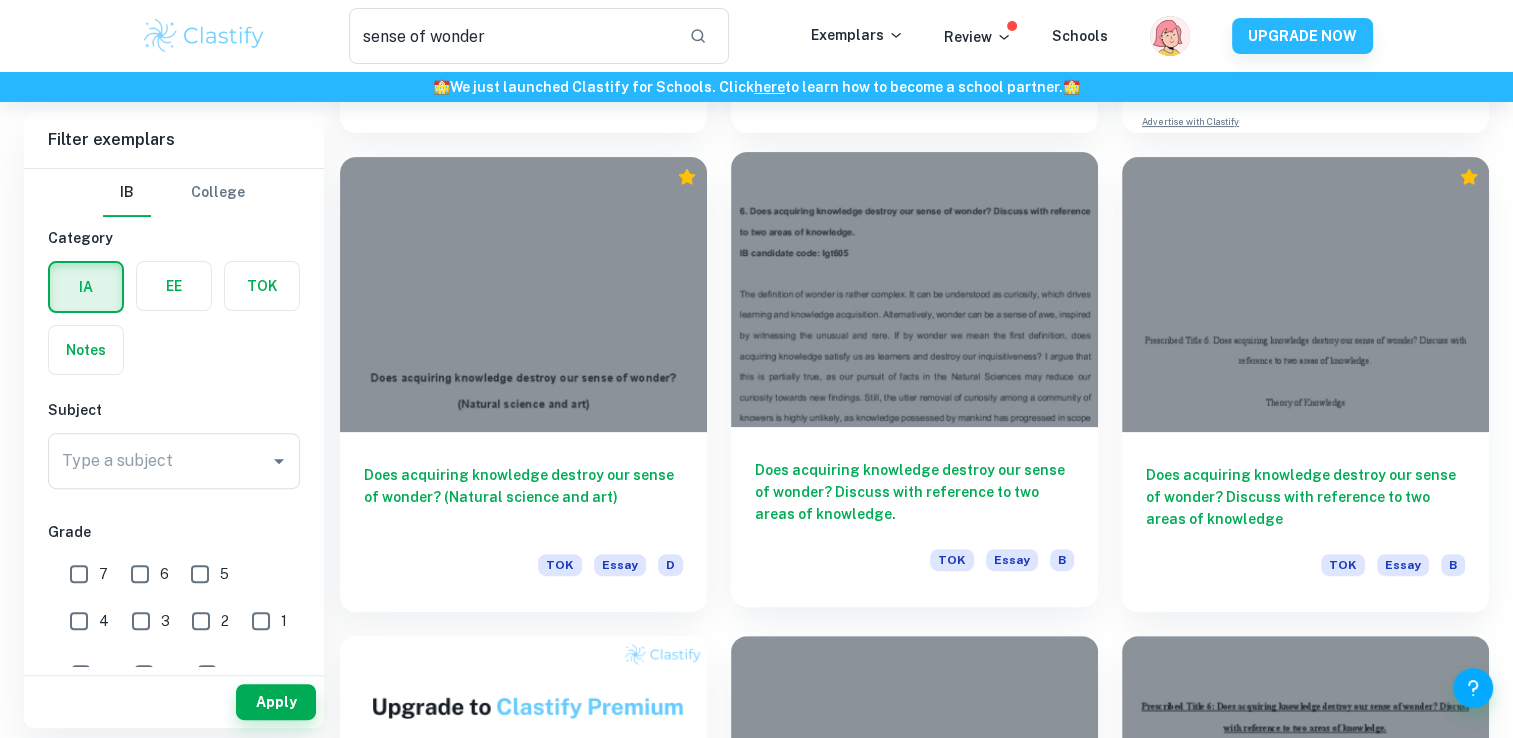 scroll, scrollTop: 544, scrollLeft: 0, axis: vertical 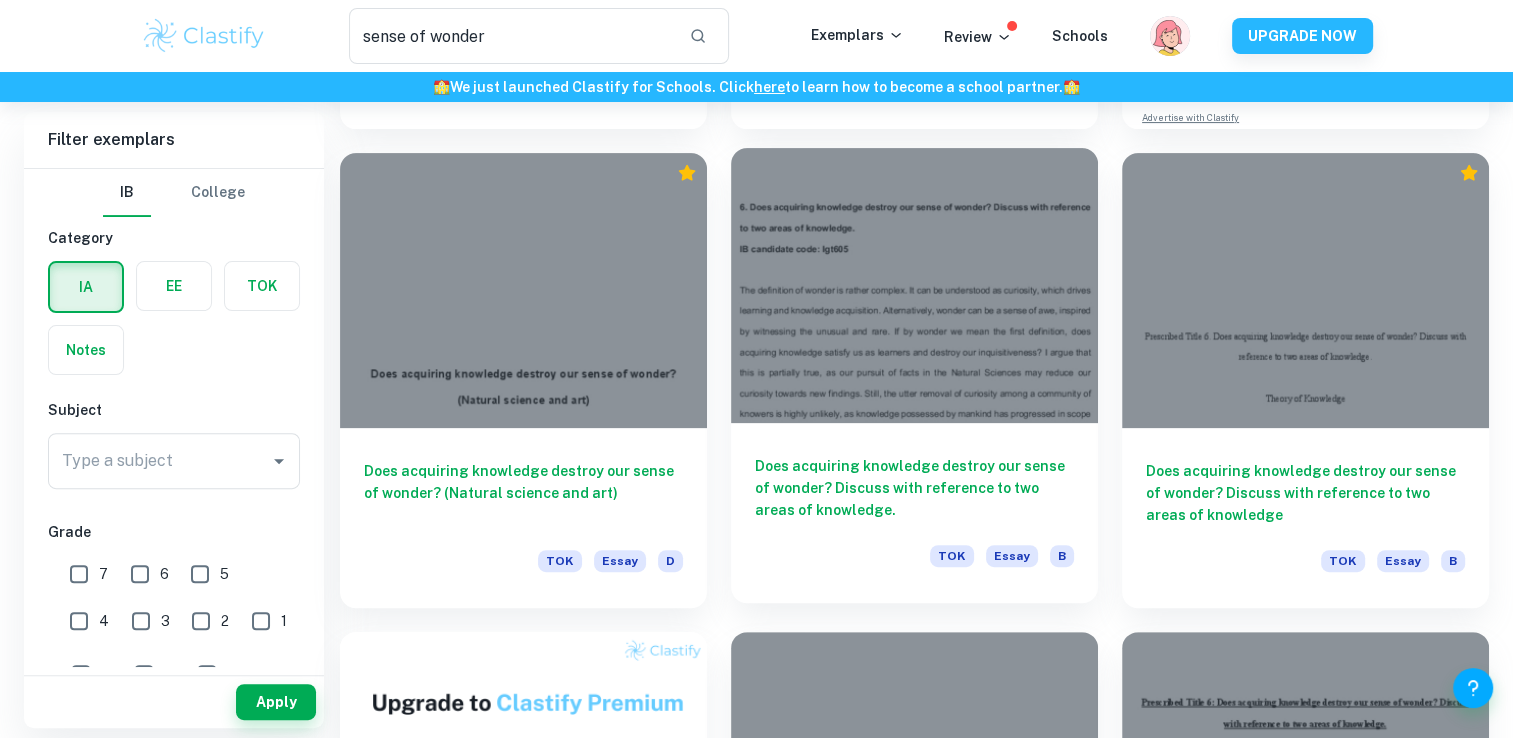 click at bounding box center [914, 285] 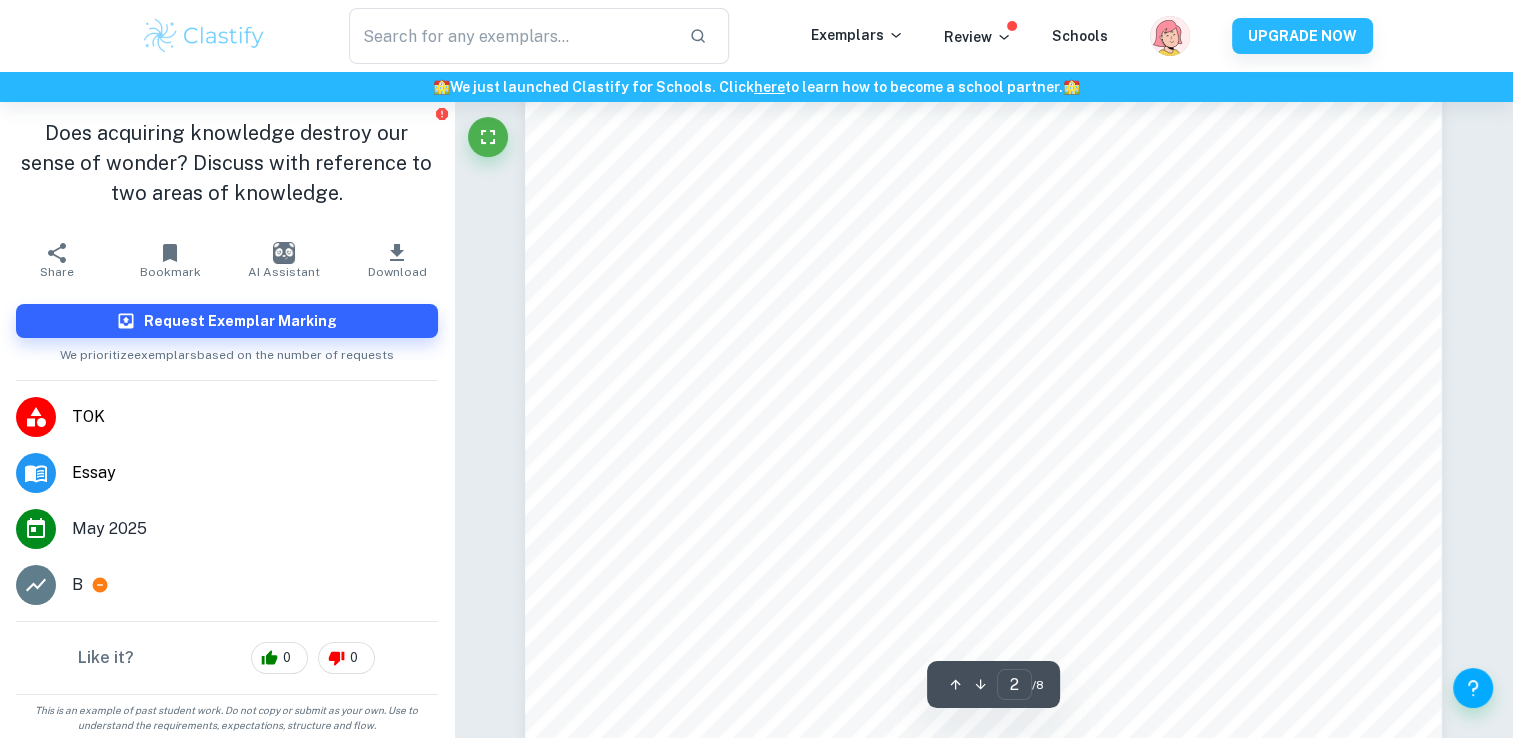 scroll, scrollTop: 1438, scrollLeft: 0, axis: vertical 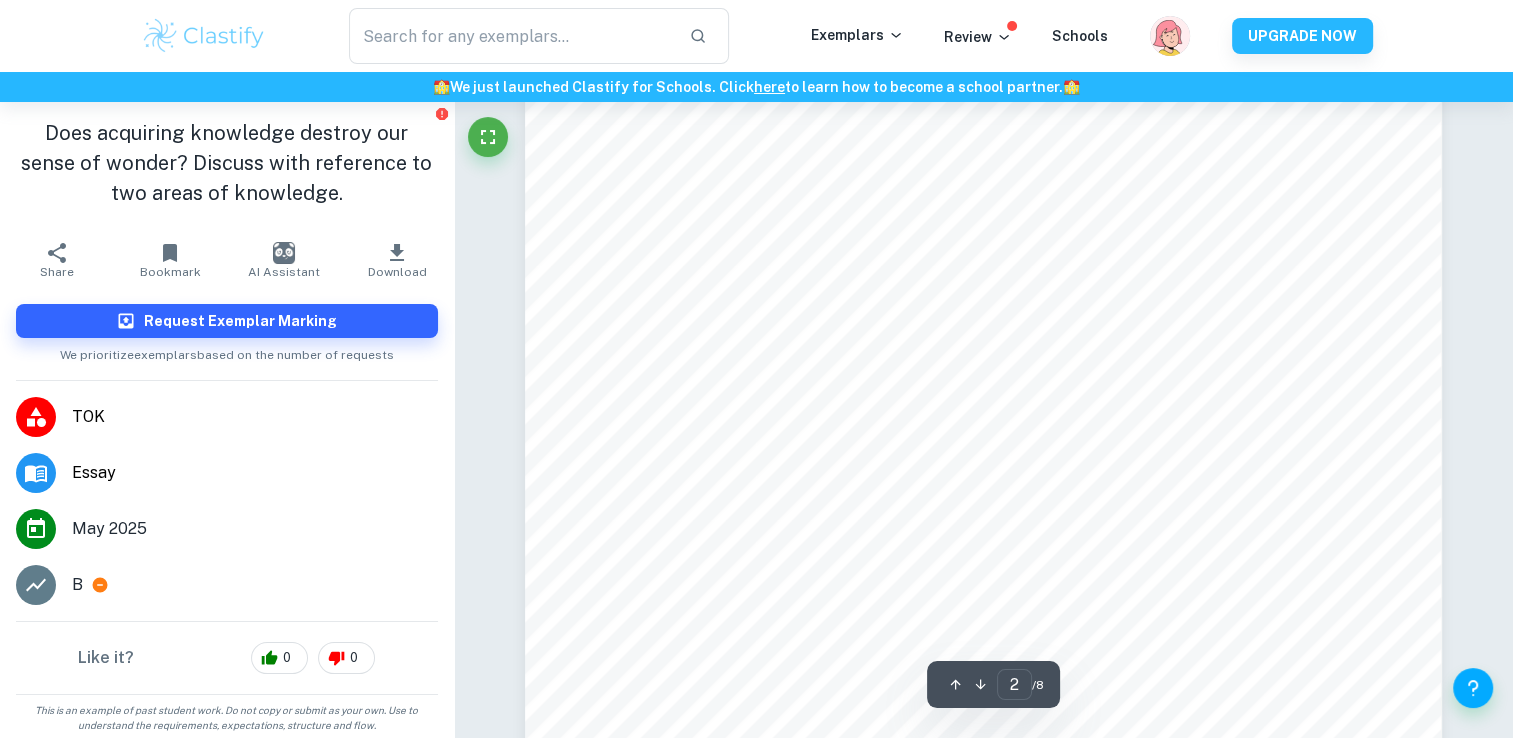 type on "1" 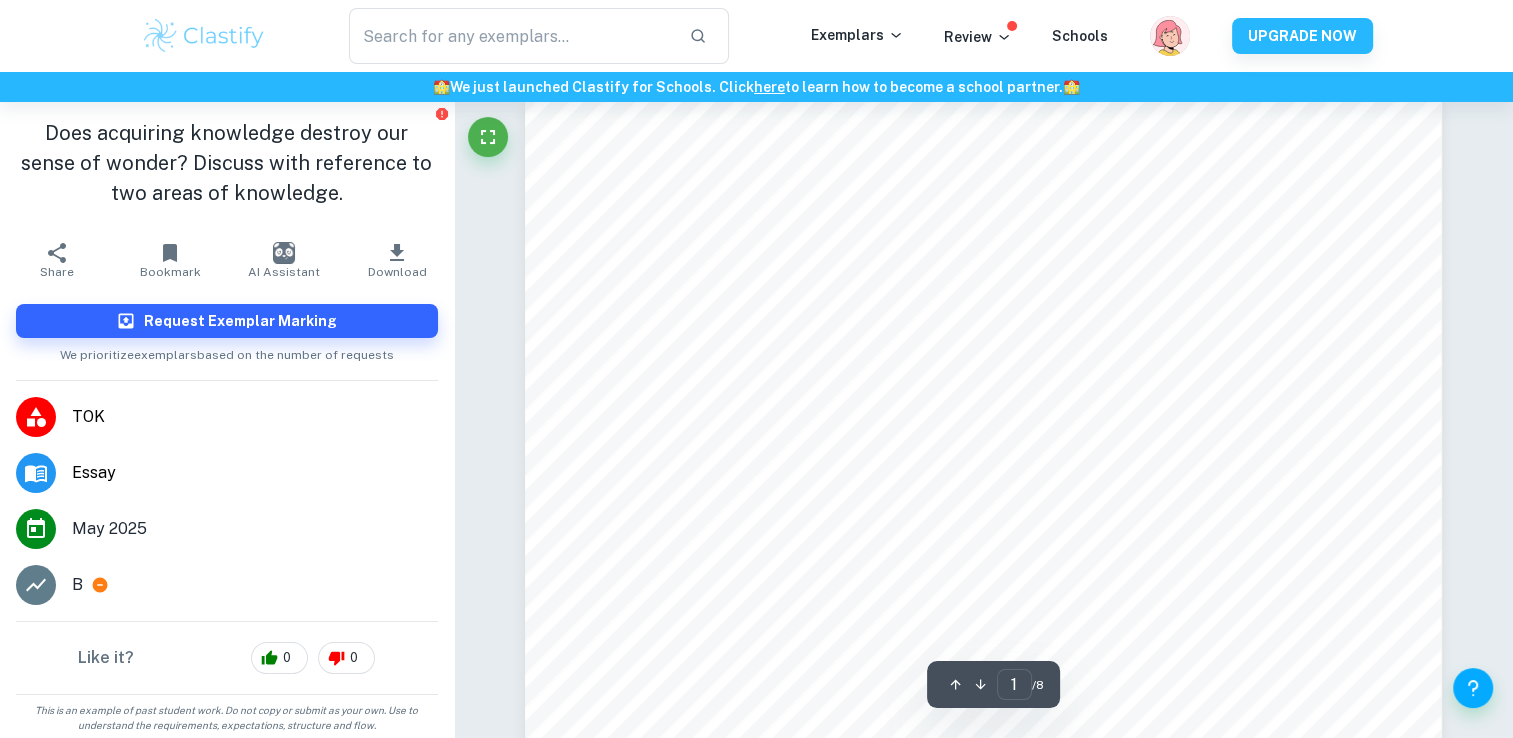 scroll, scrollTop: 0, scrollLeft: 0, axis: both 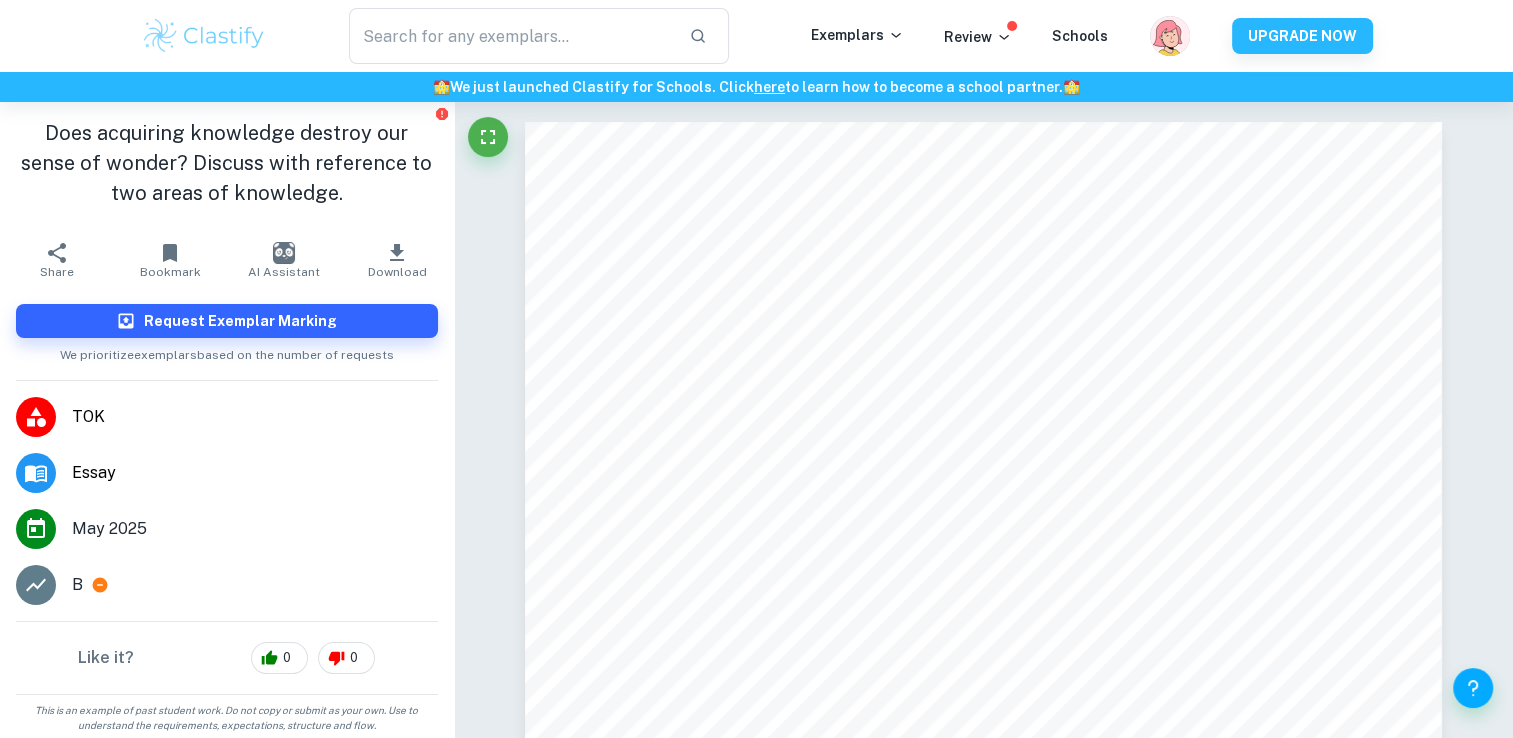 type on "sense of wonder" 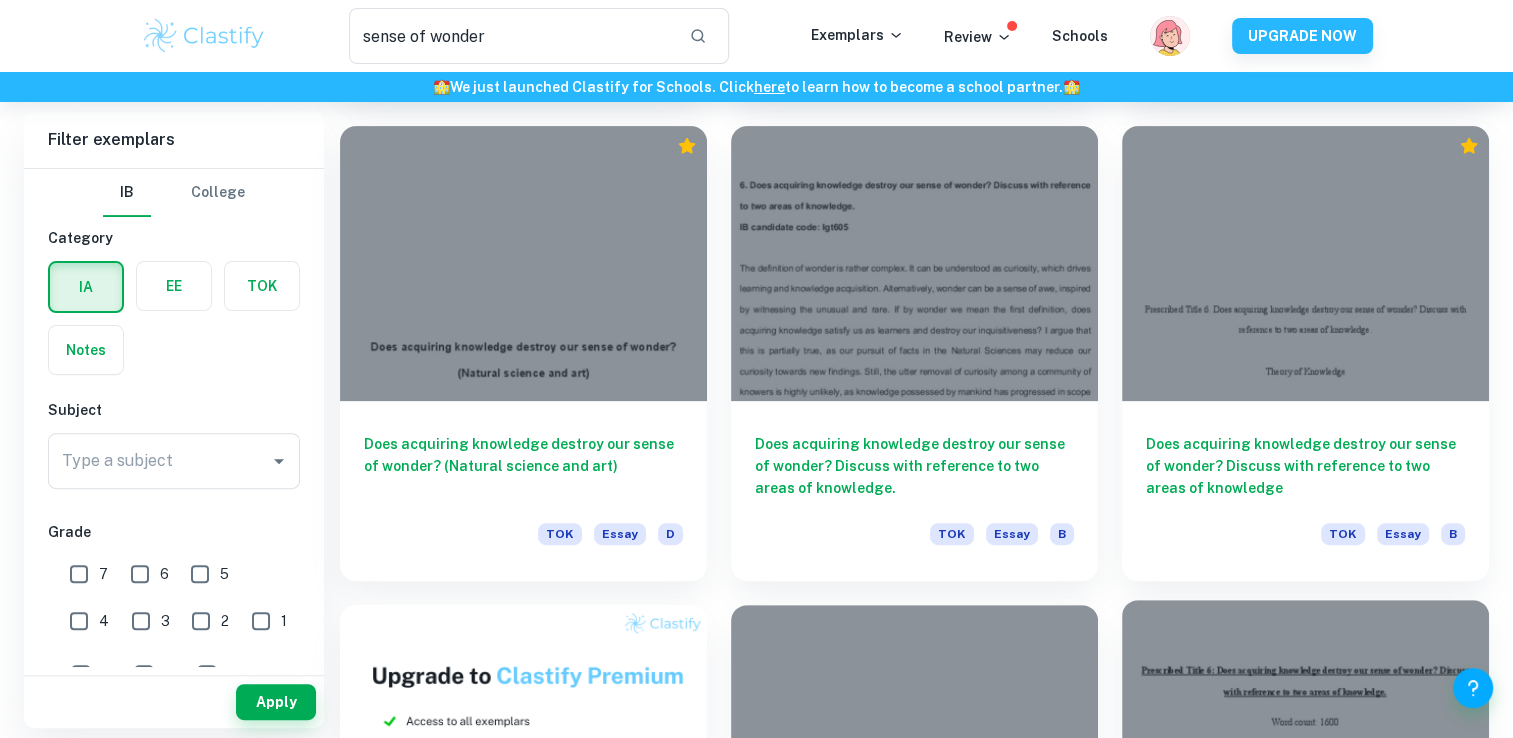 scroll, scrollTop: 568, scrollLeft: 0, axis: vertical 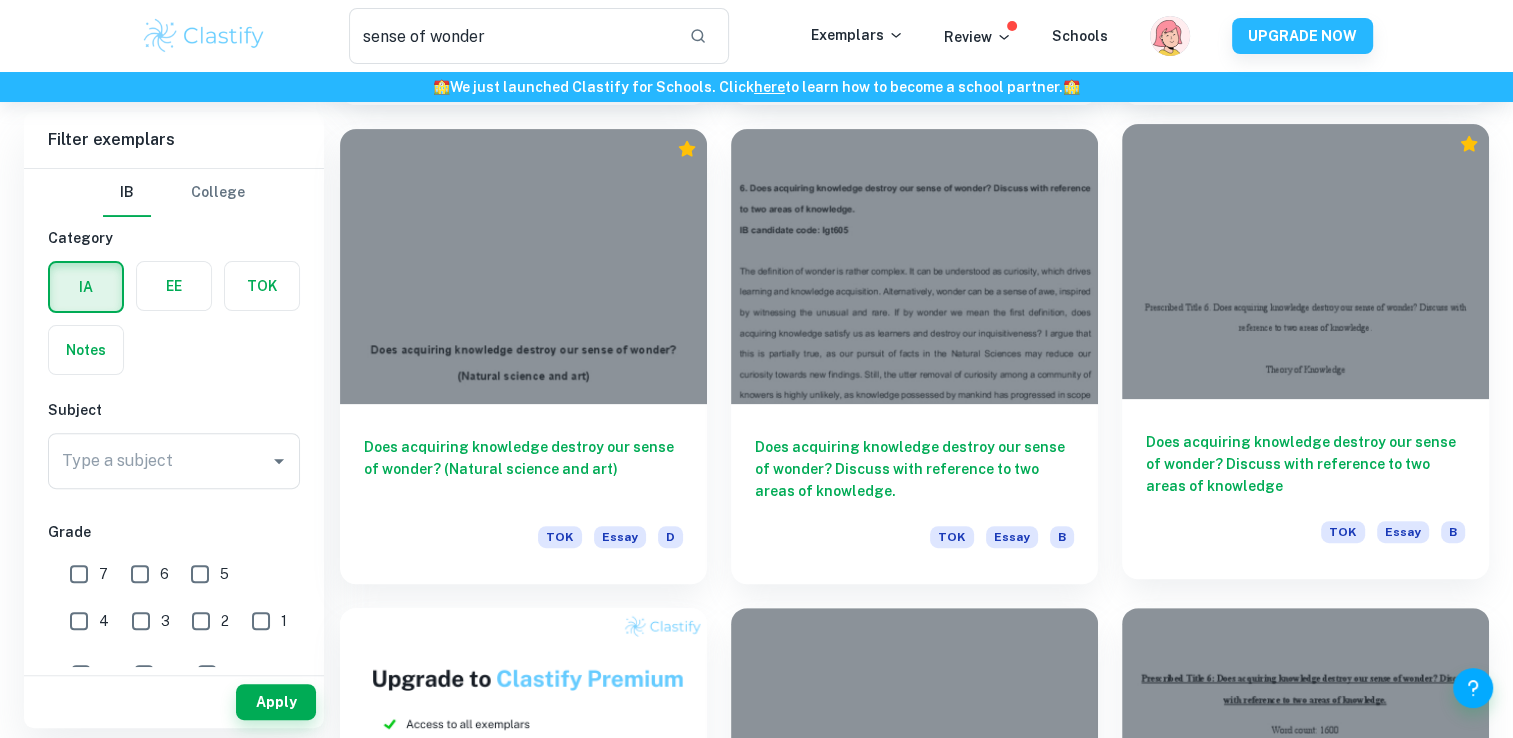 click at bounding box center (1305, 261) 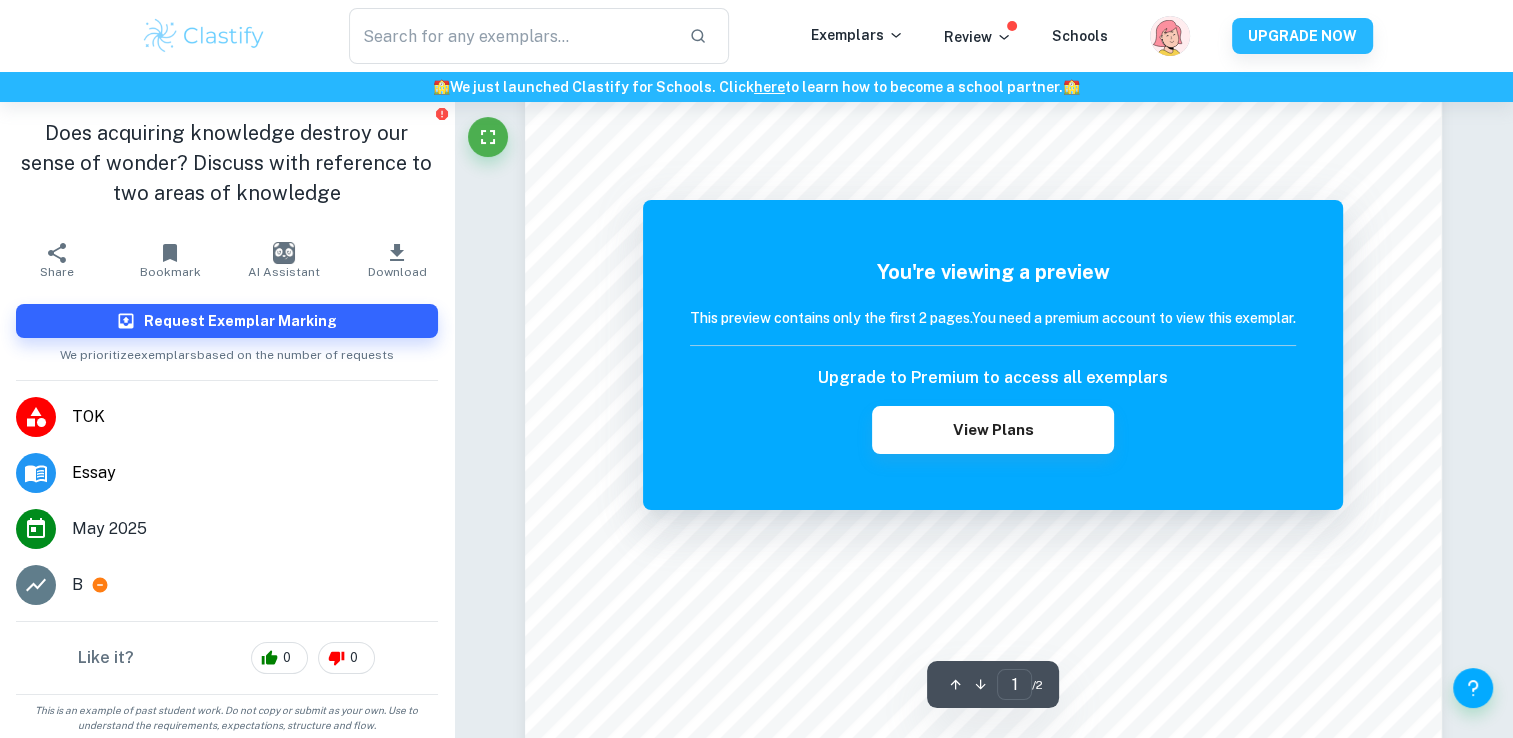 scroll, scrollTop: 476, scrollLeft: 0, axis: vertical 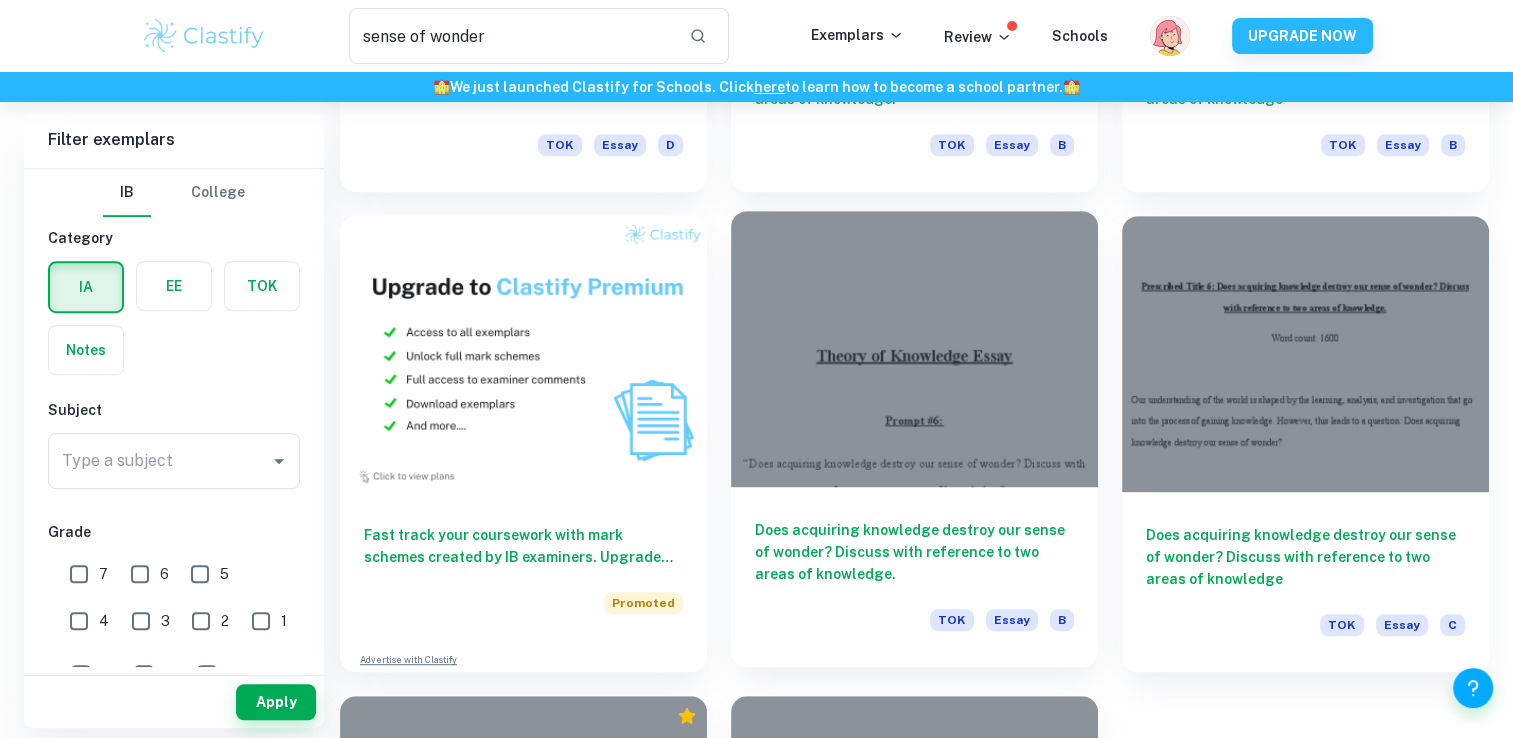 click at bounding box center [914, 348] 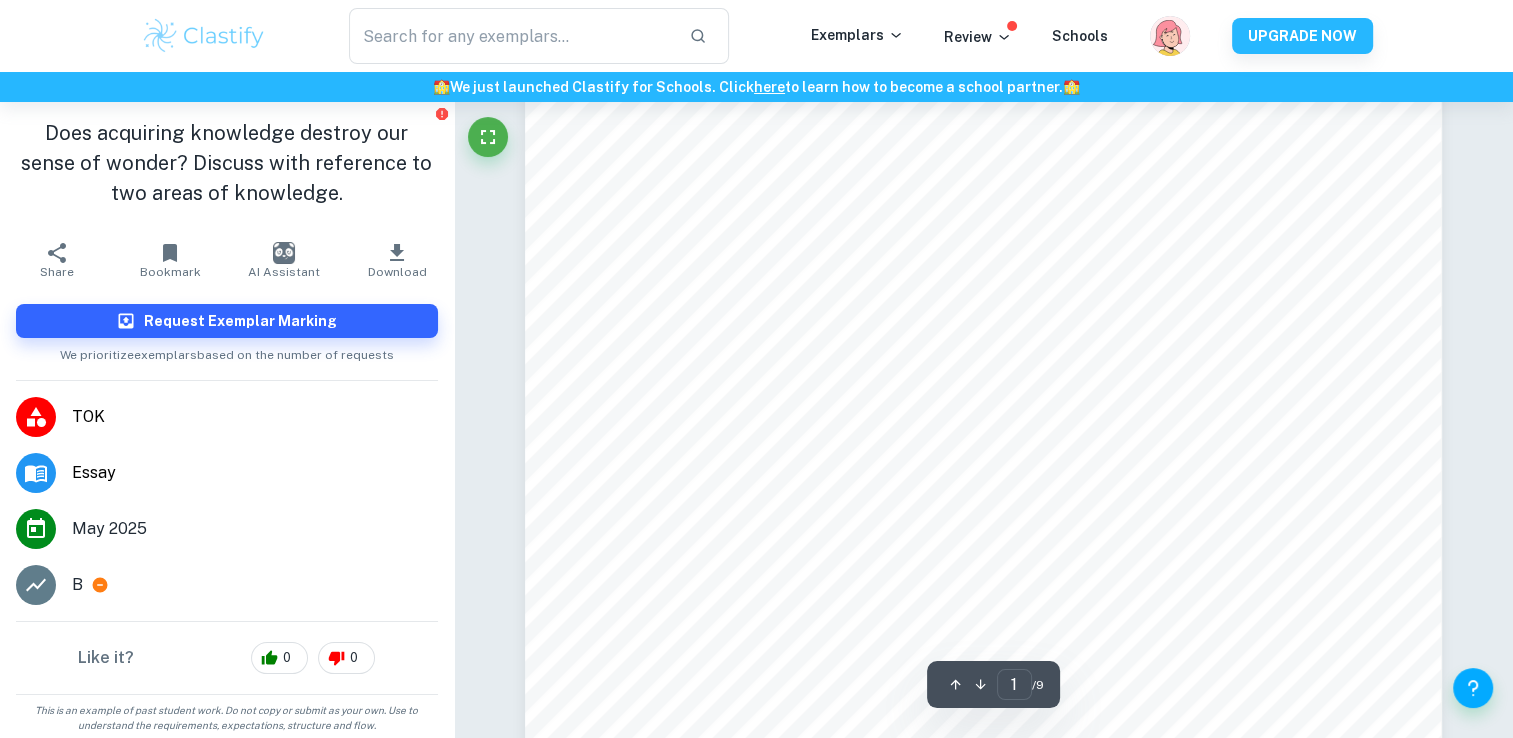 scroll, scrollTop: 90, scrollLeft: 0, axis: vertical 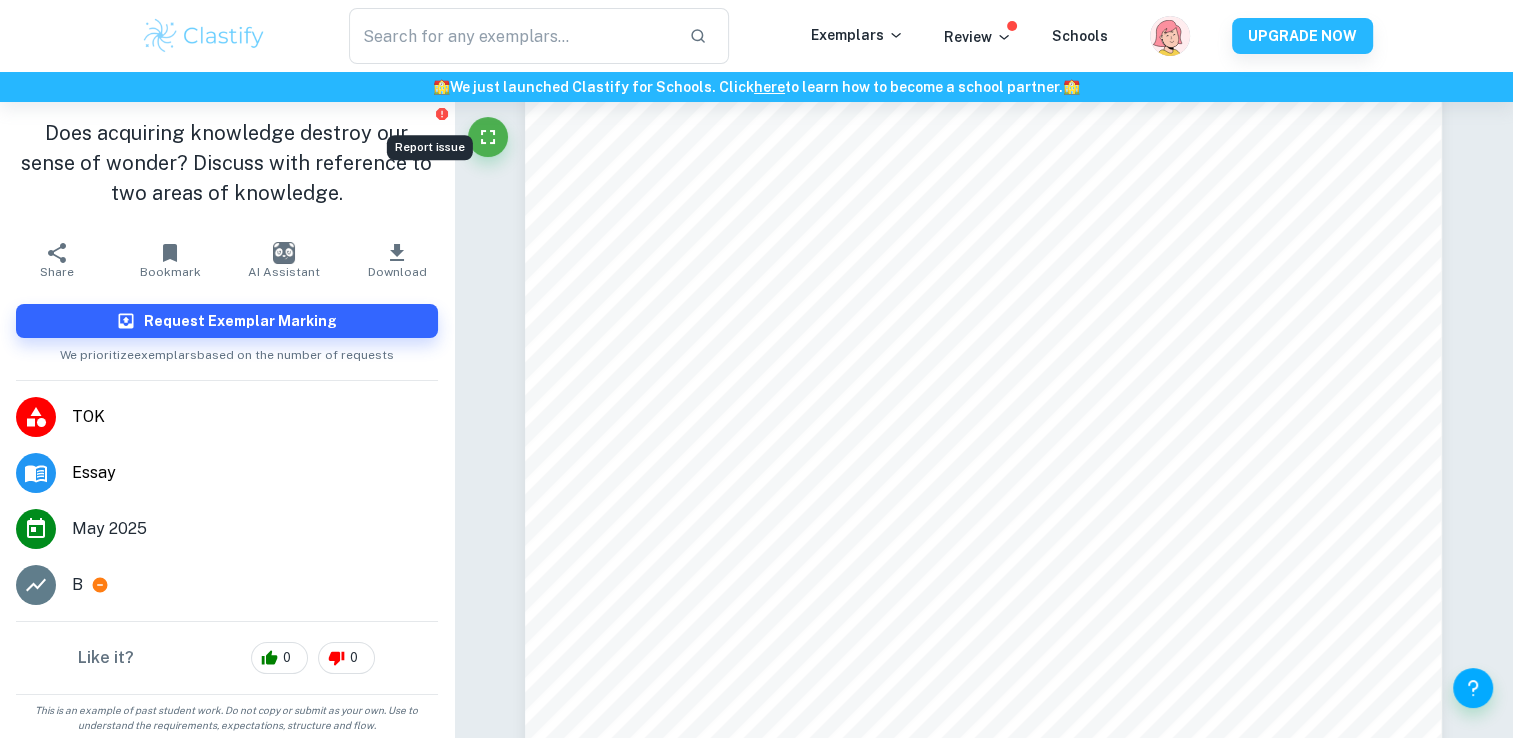 click 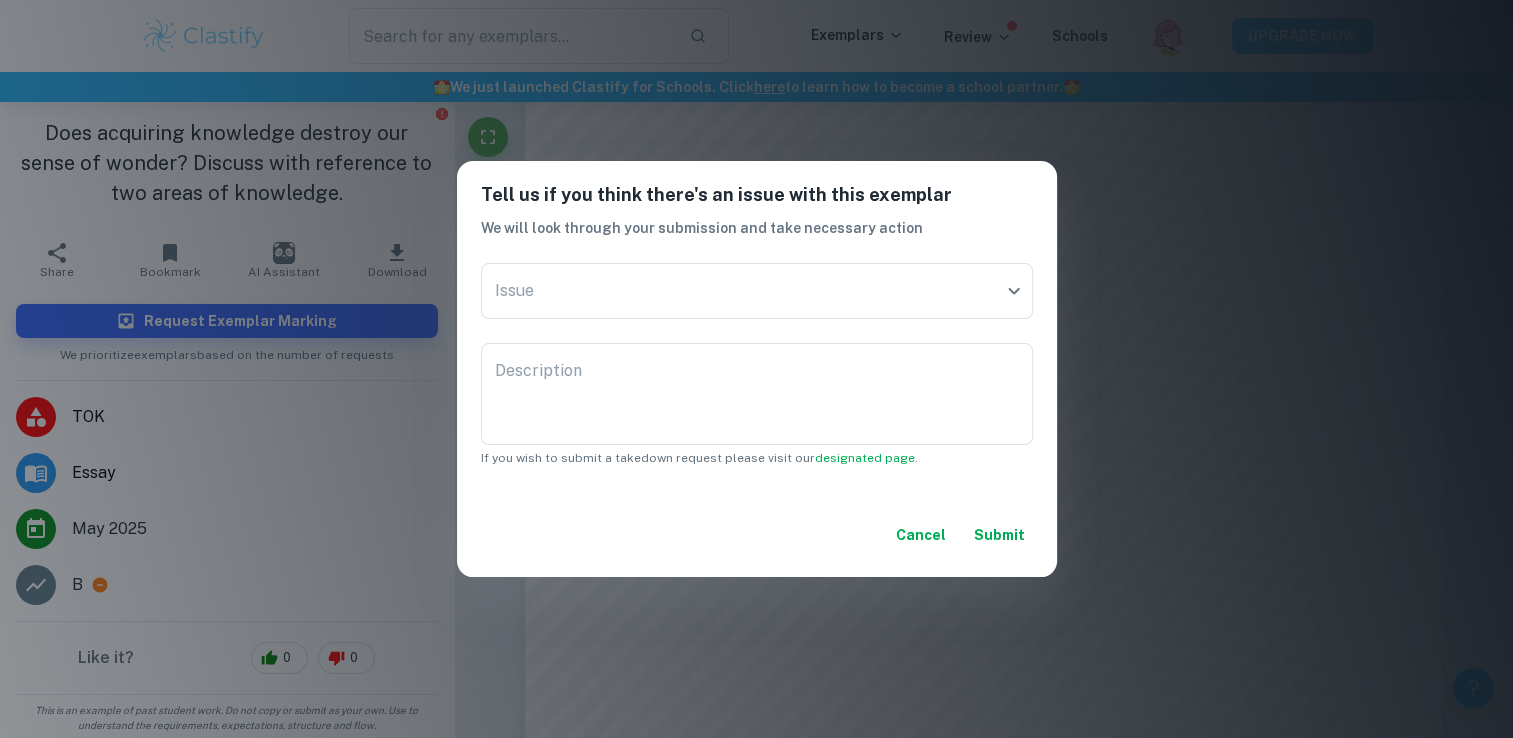 click on "Tell us if you think there's an issue with this exemplar We will look through your submission and take necessary action Issue ​ Issue Description x Description If you wish to submit a takedown request please visit our  designated page . Cancel Submit" at bounding box center [756, 369] 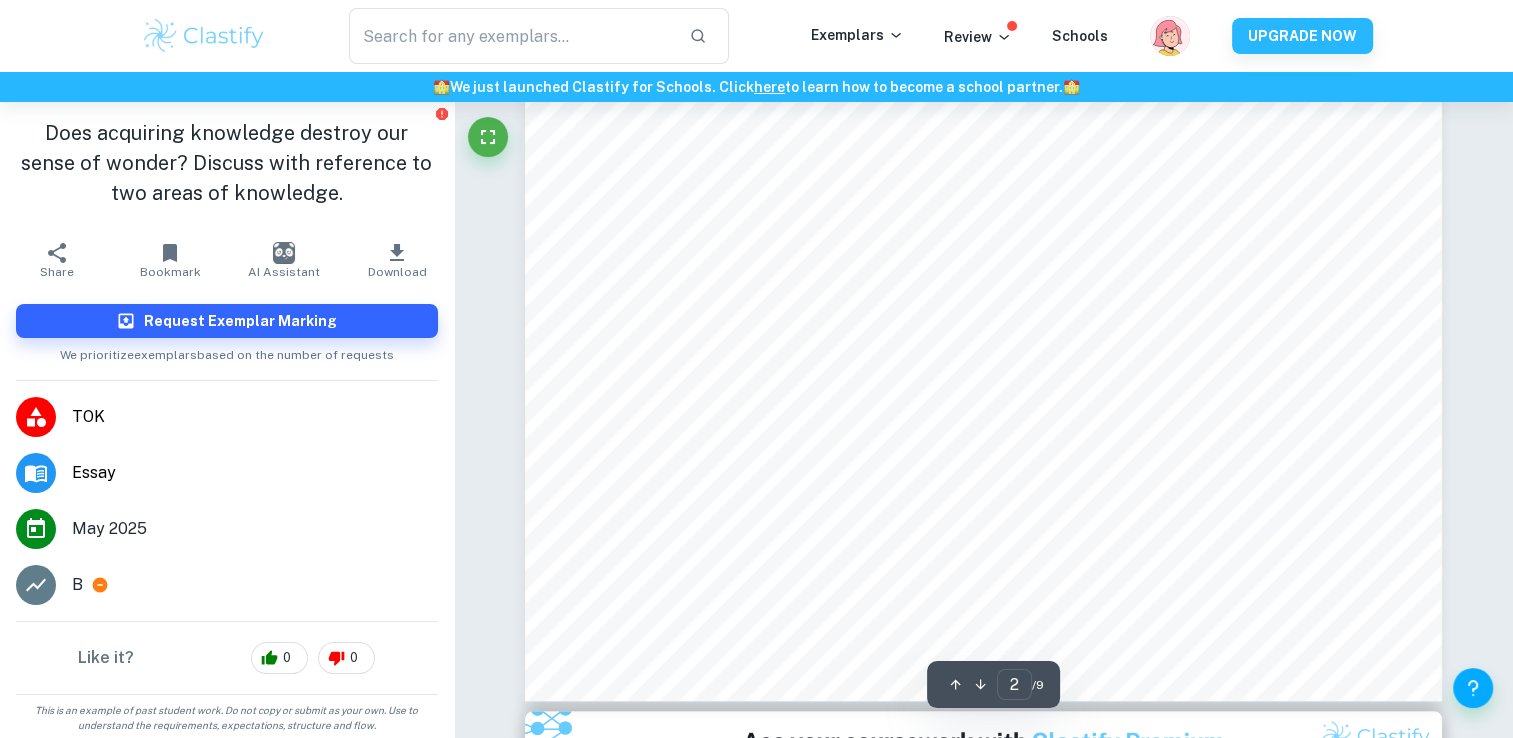 scroll, scrollTop: 1950, scrollLeft: 0, axis: vertical 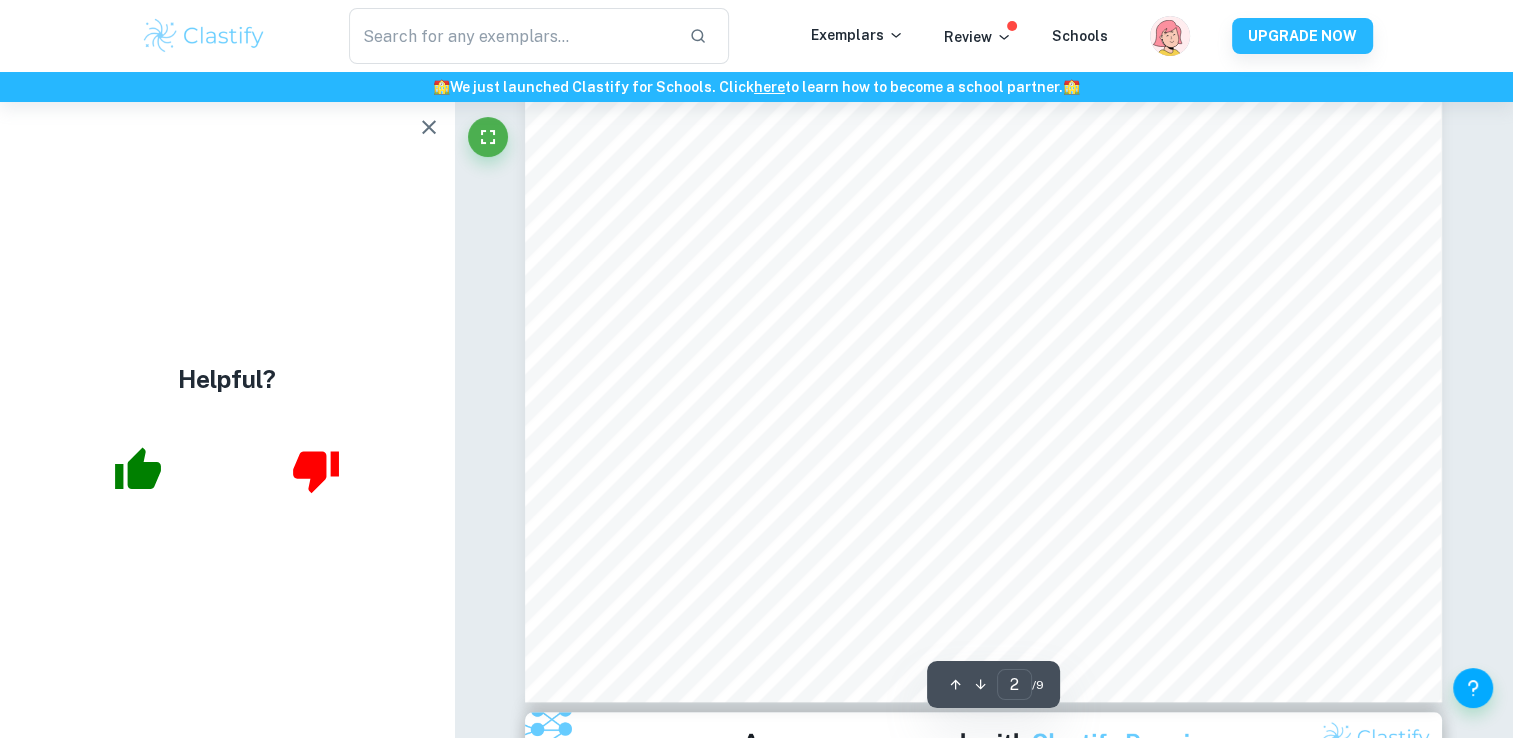 click at bounding box center [429, 127] 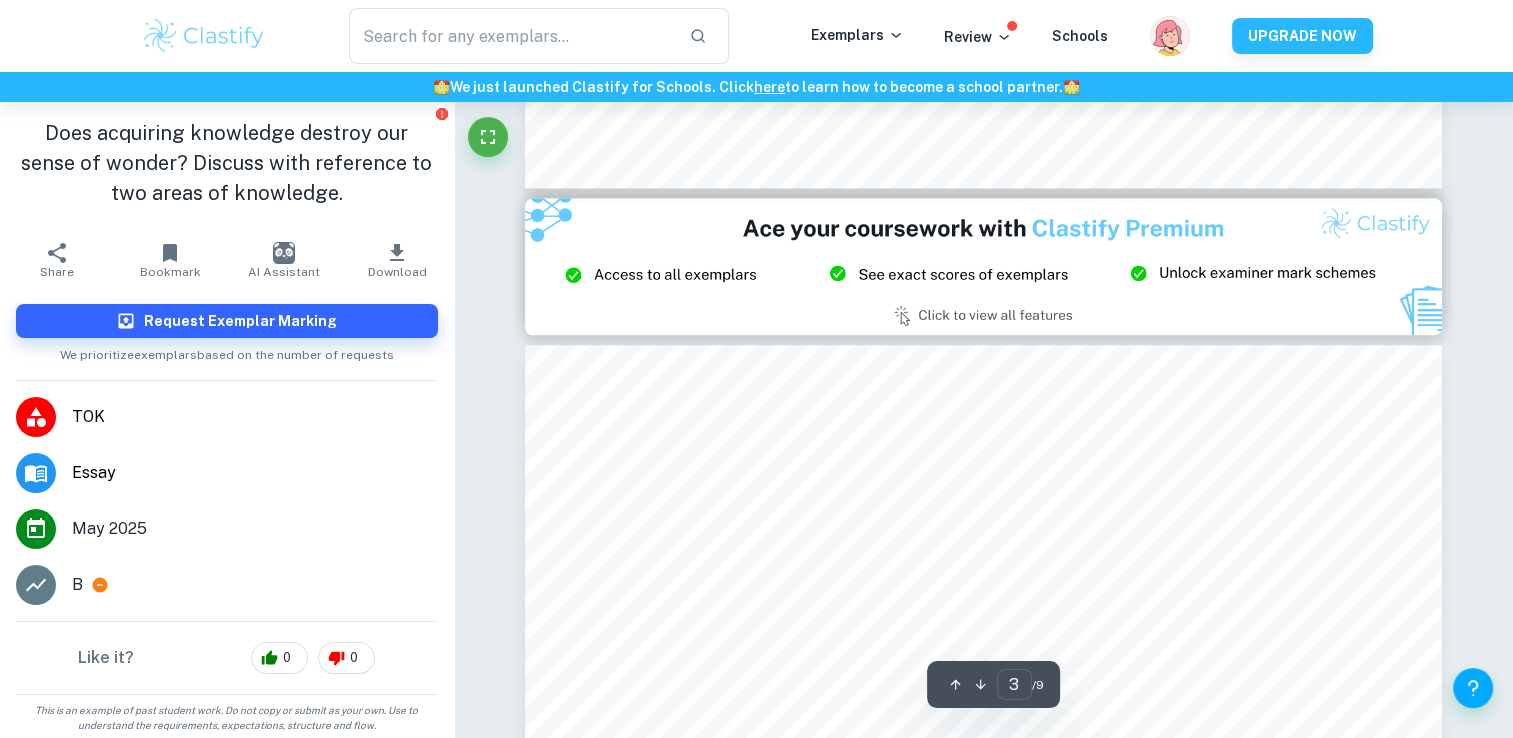 scroll, scrollTop: 2498, scrollLeft: 0, axis: vertical 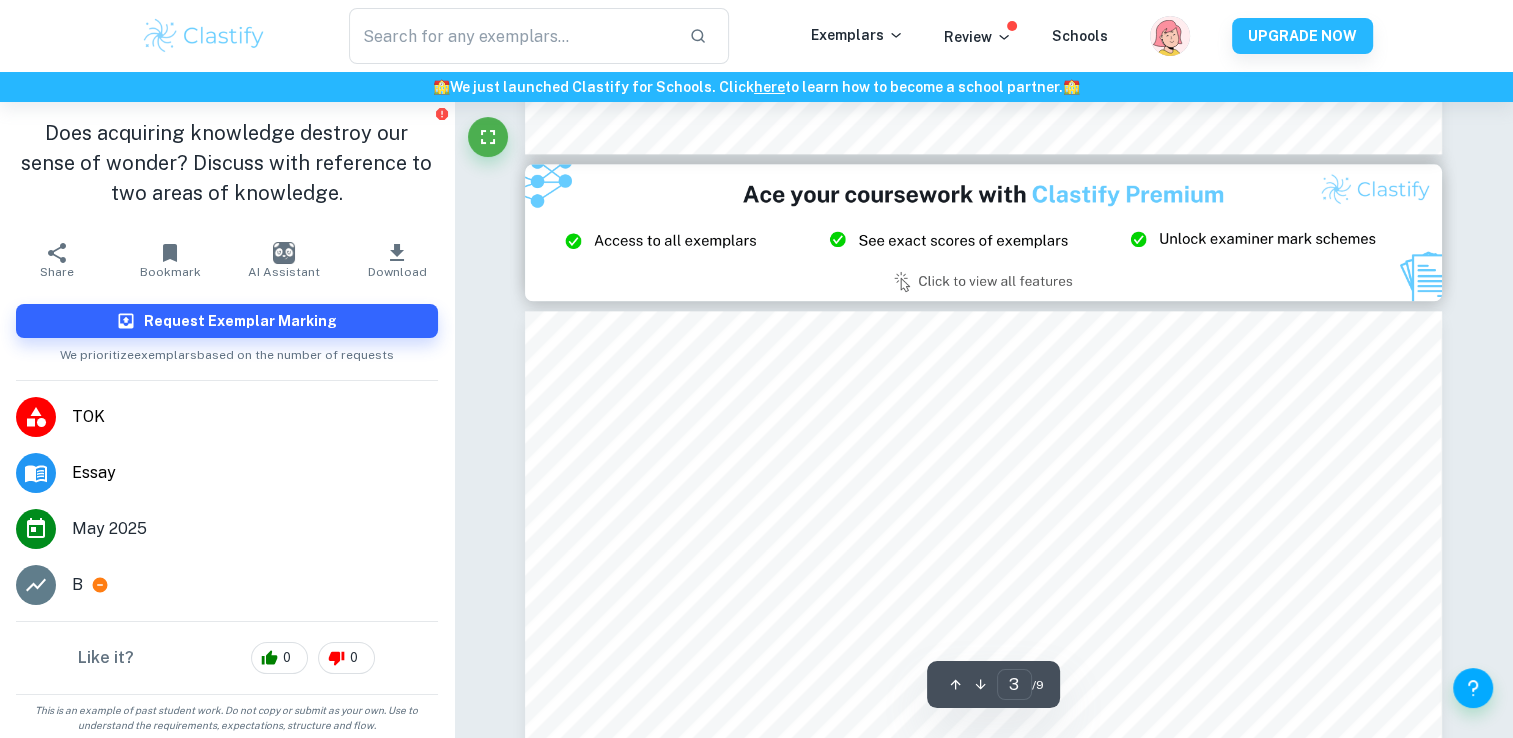 click at bounding box center [983, 233] 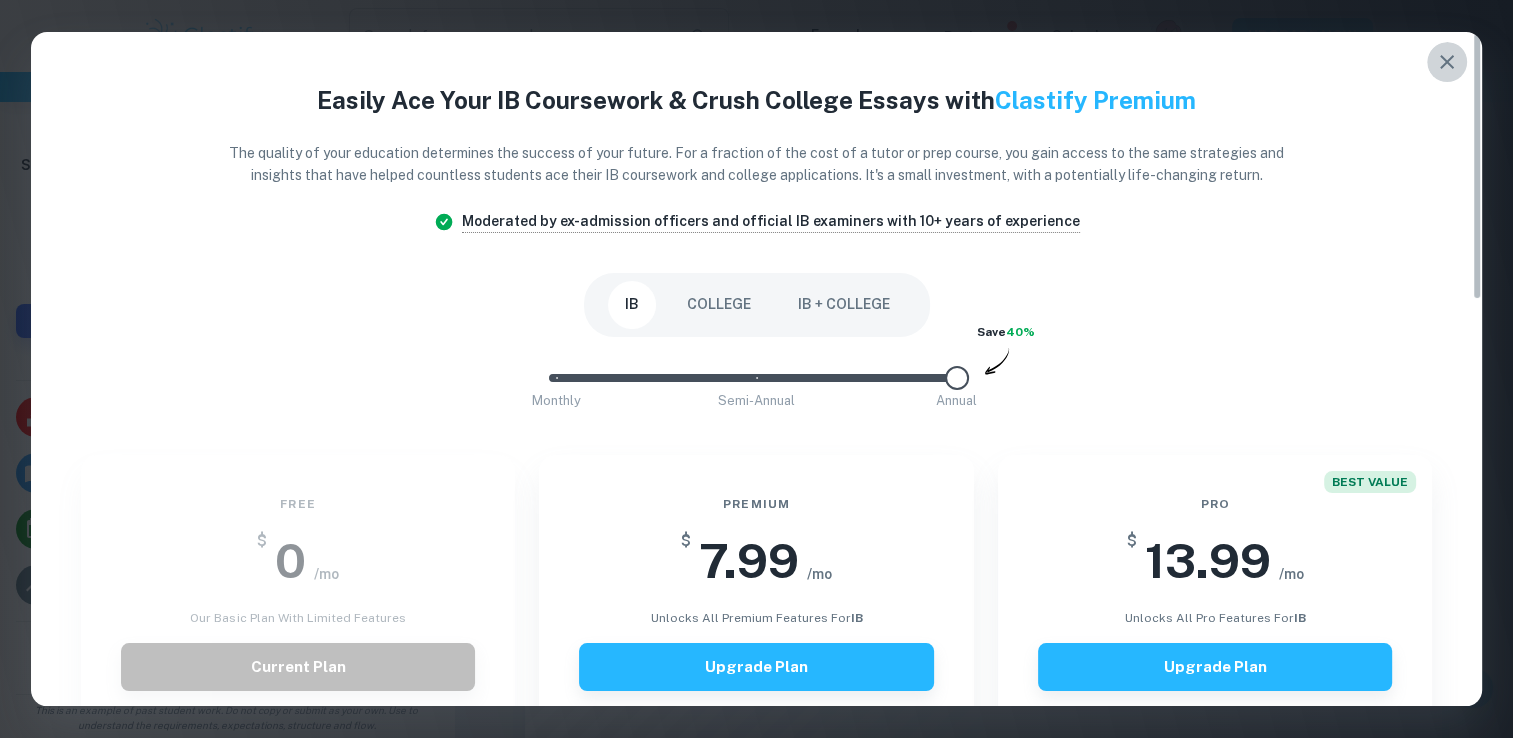 click 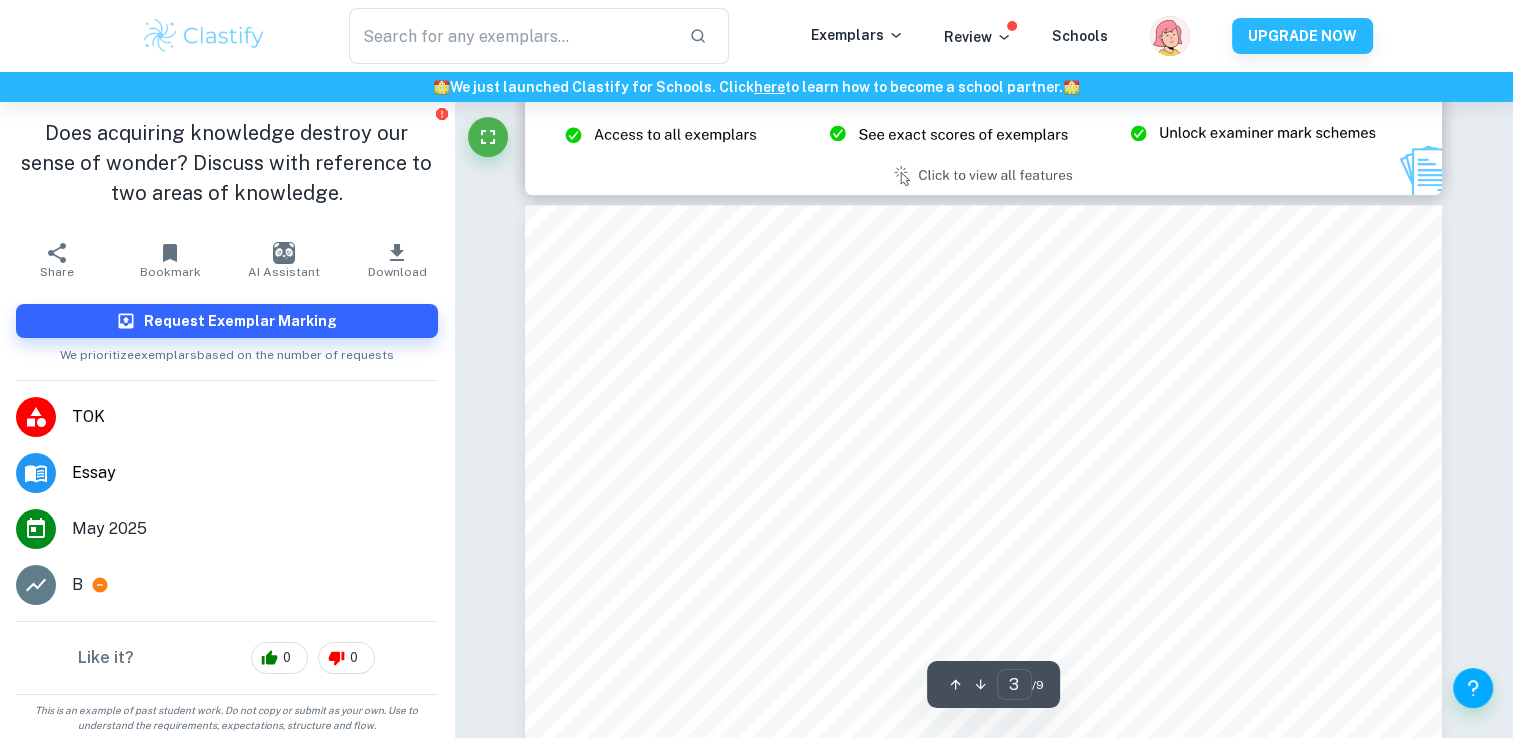 scroll, scrollTop: 2606, scrollLeft: 0, axis: vertical 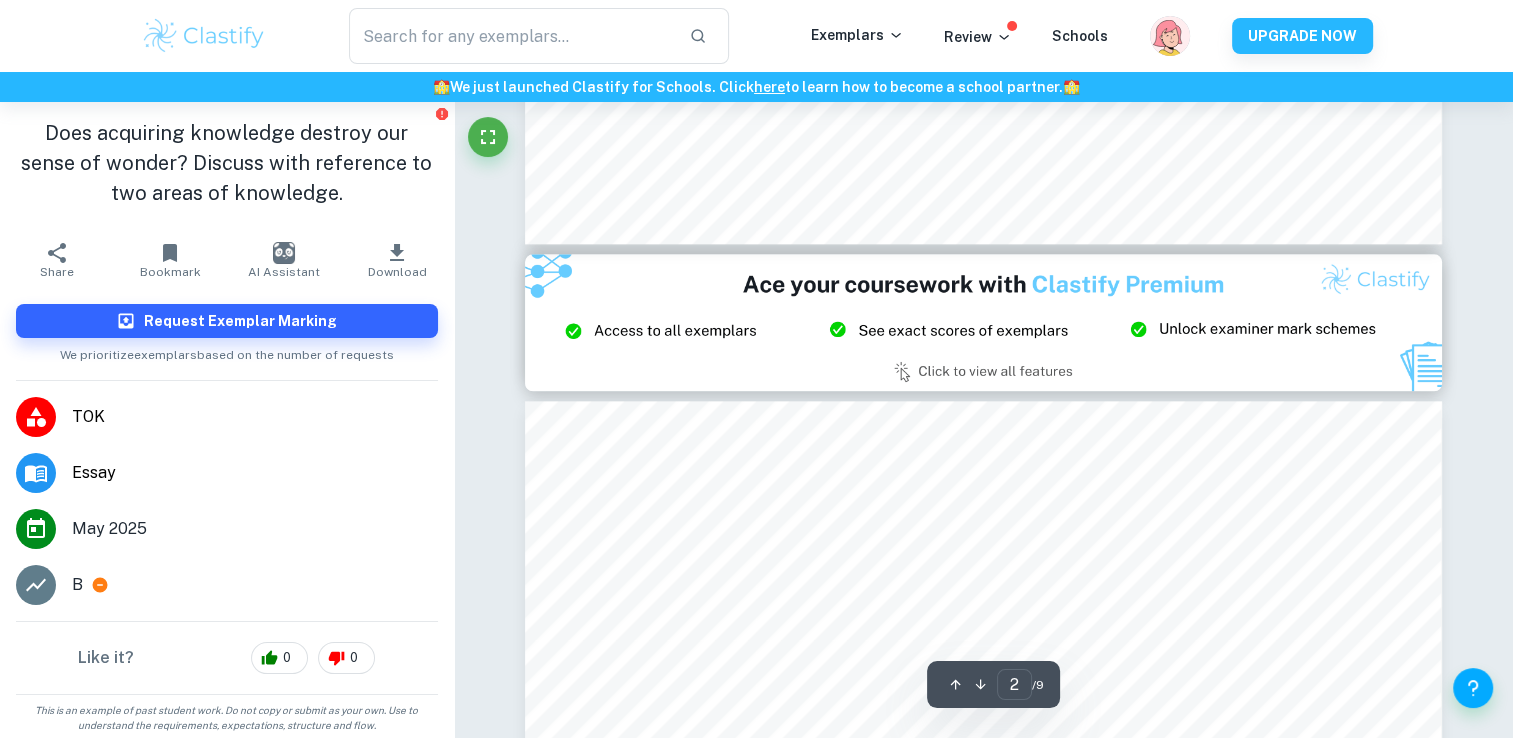 type on "3" 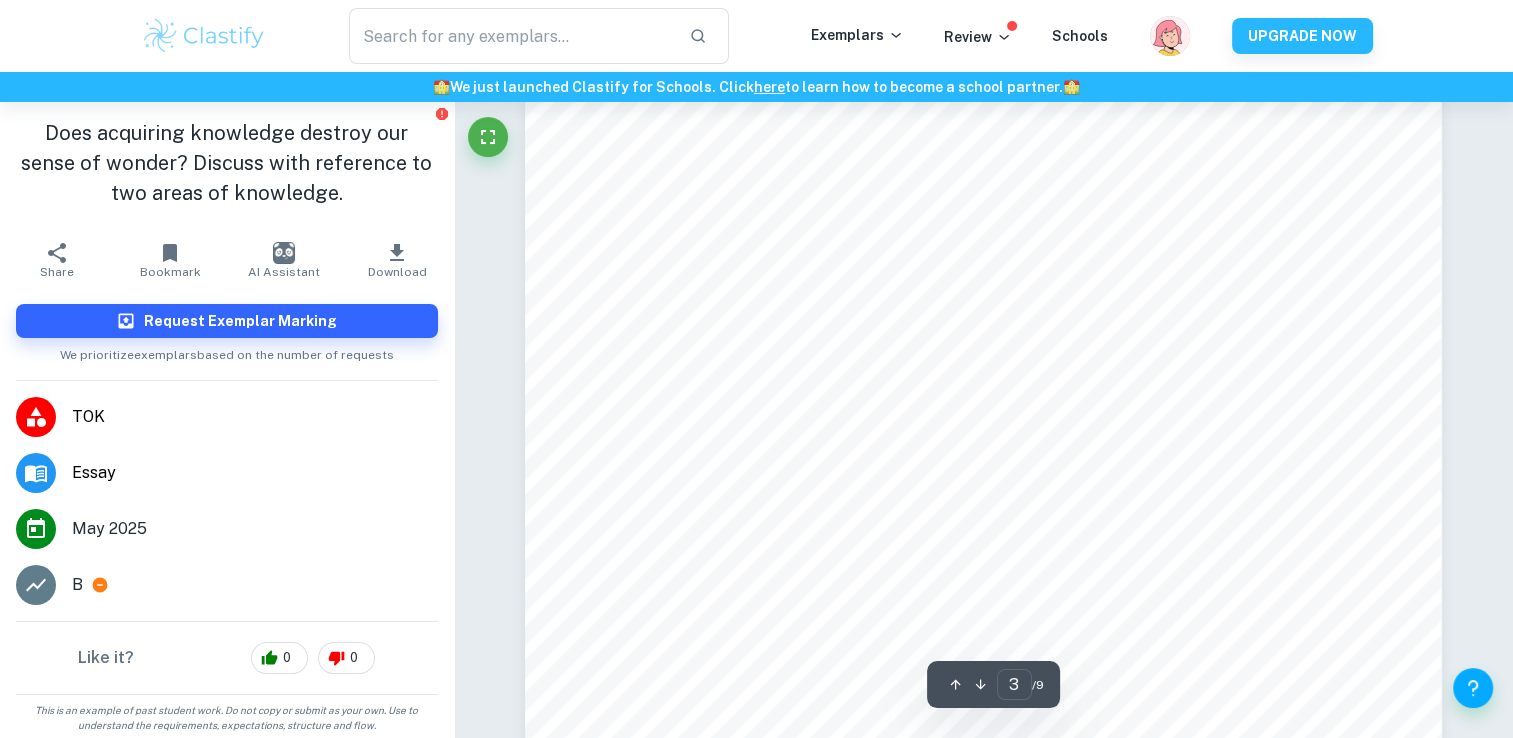 scroll, scrollTop: 2744, scrollLeft: 0, axis: vertical 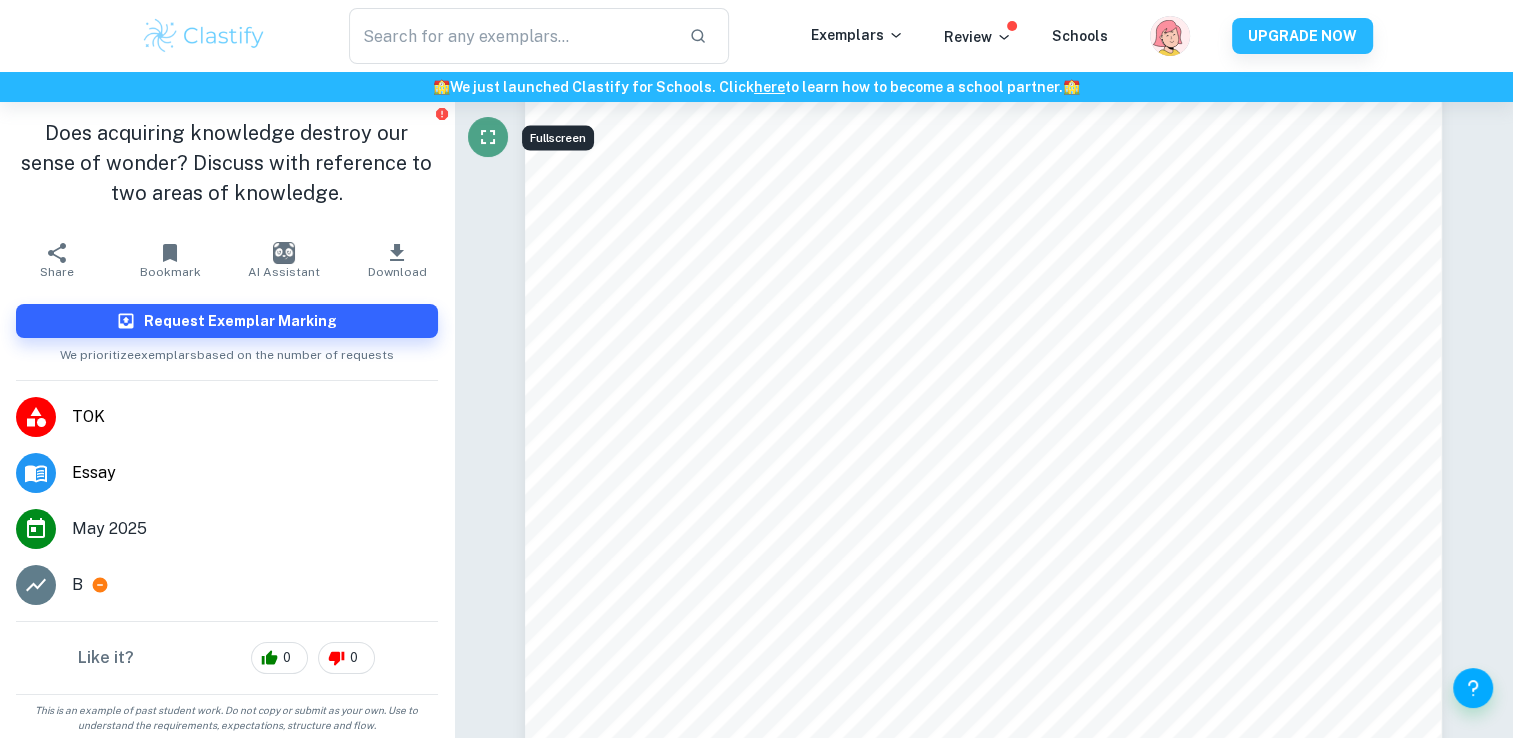 click 